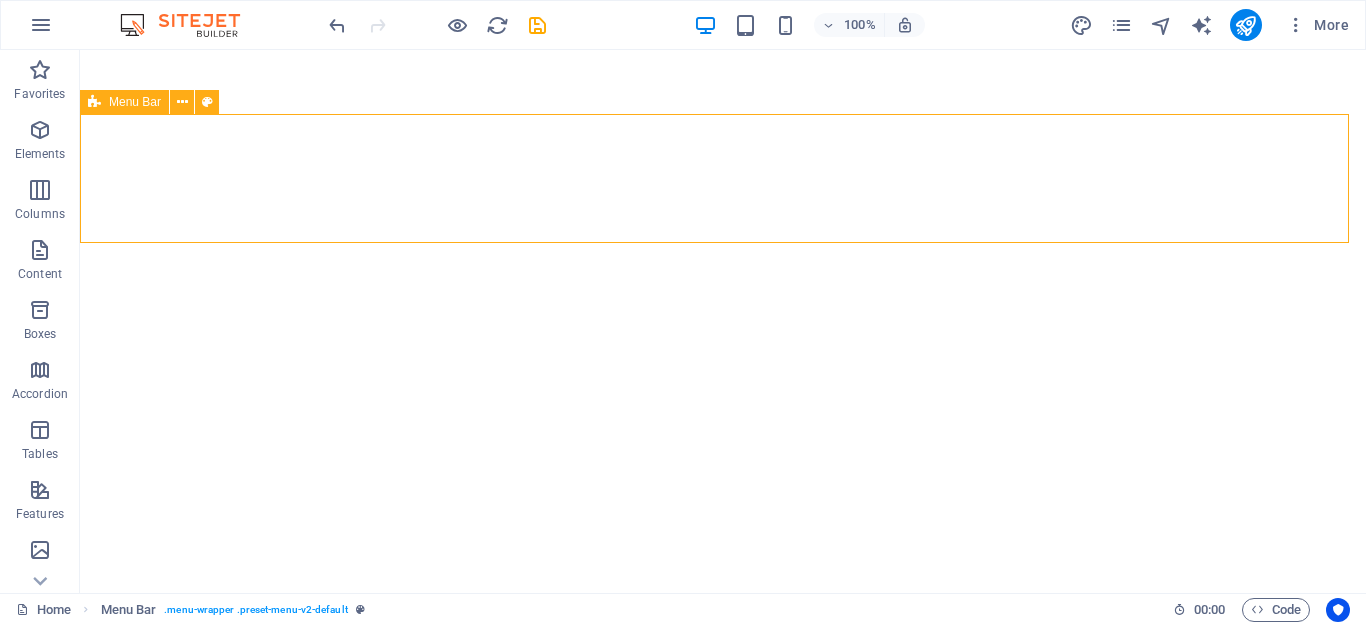 scroll, scrollTop: 0, scrollLeft: 0, axis: both 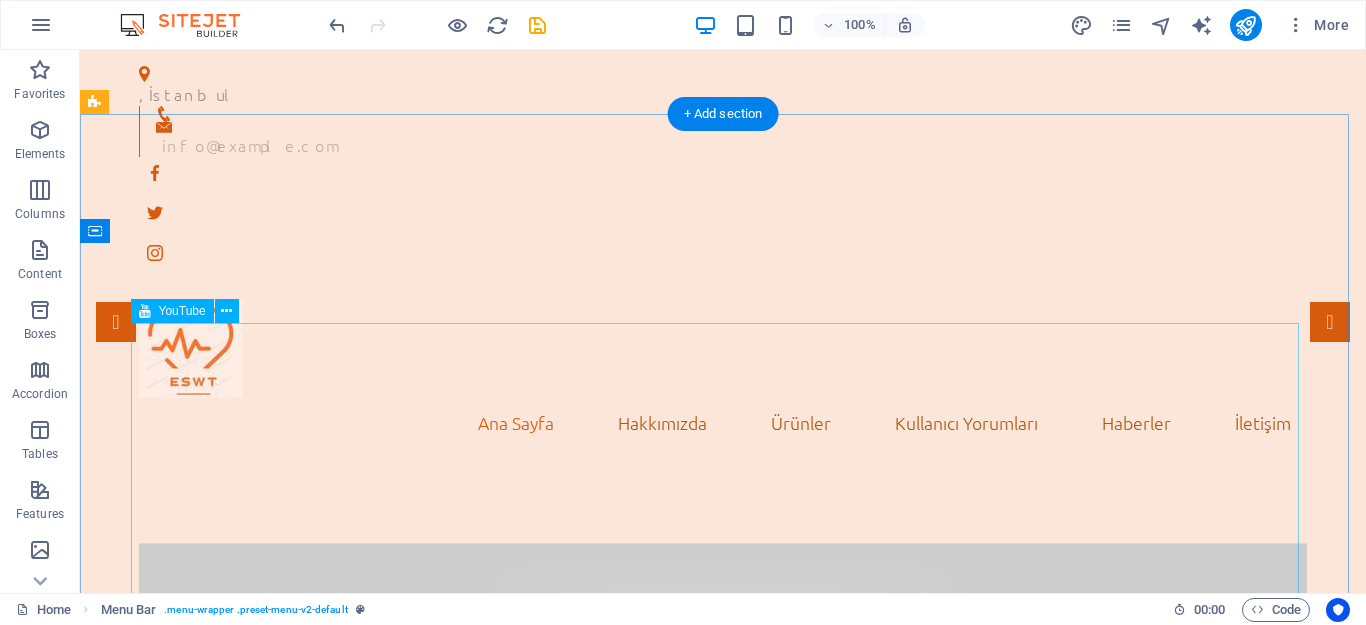 click at bounding box center [723, 871] 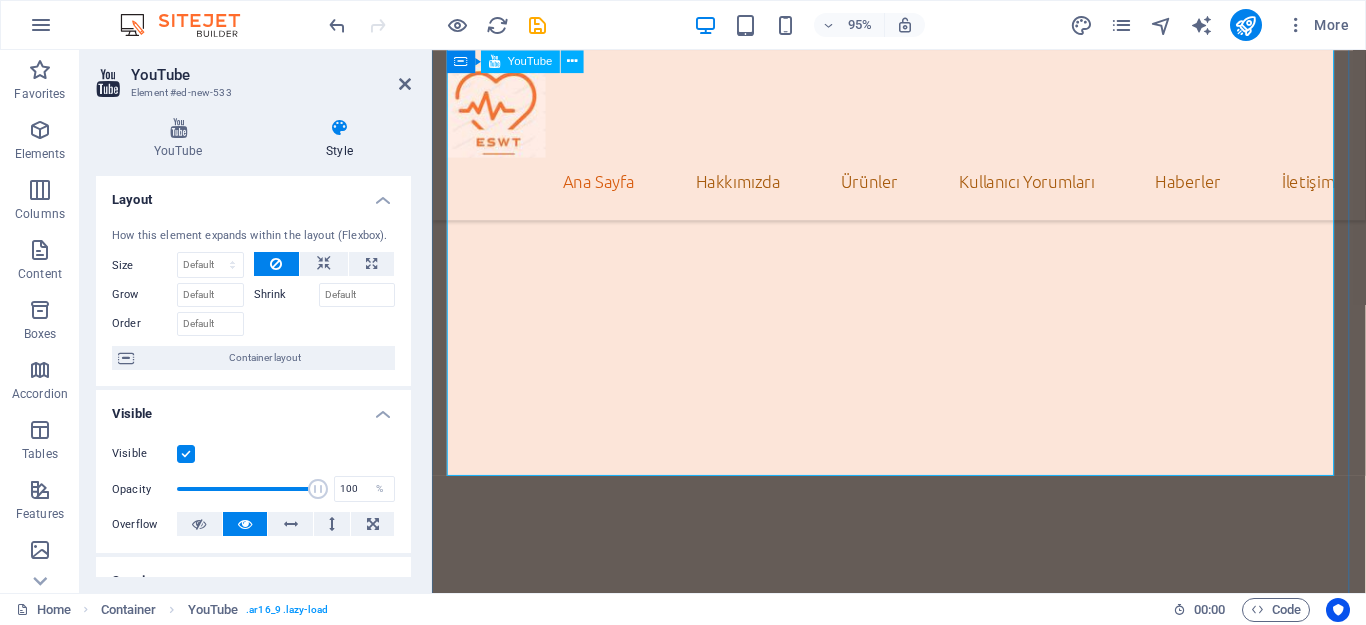 scroll, scrollTop: 300, scrollLeft: 0, axis: vertical 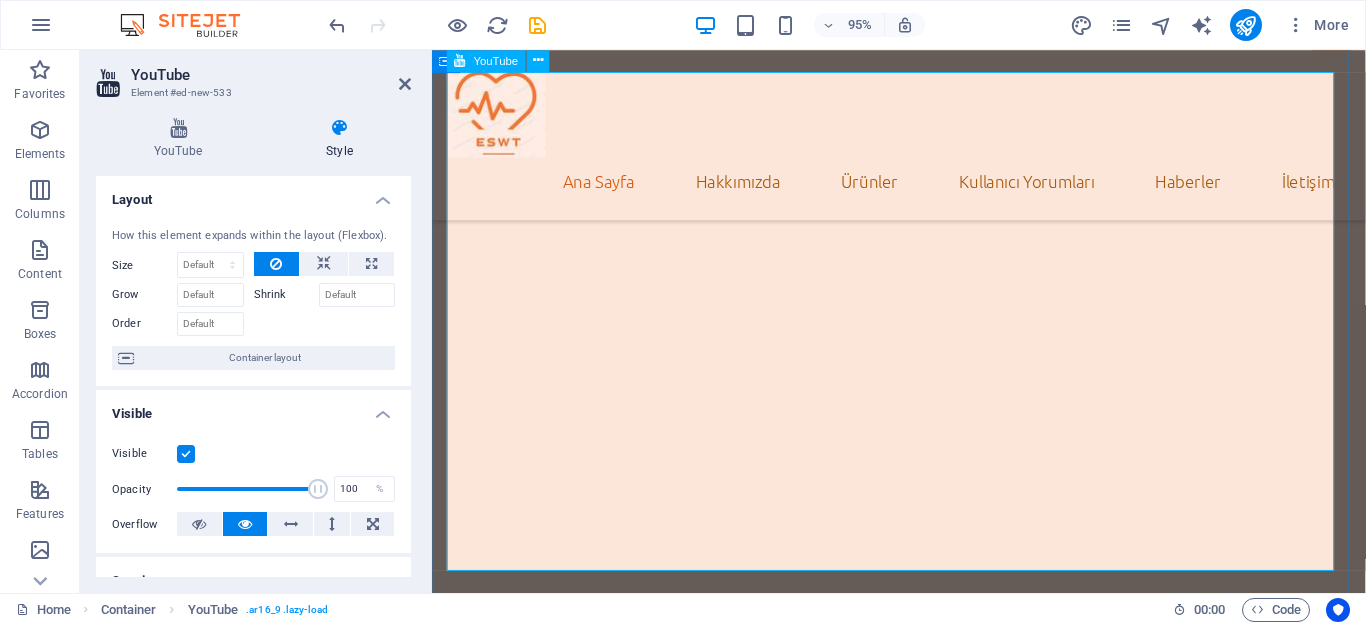click at bounding box center (923, 511) 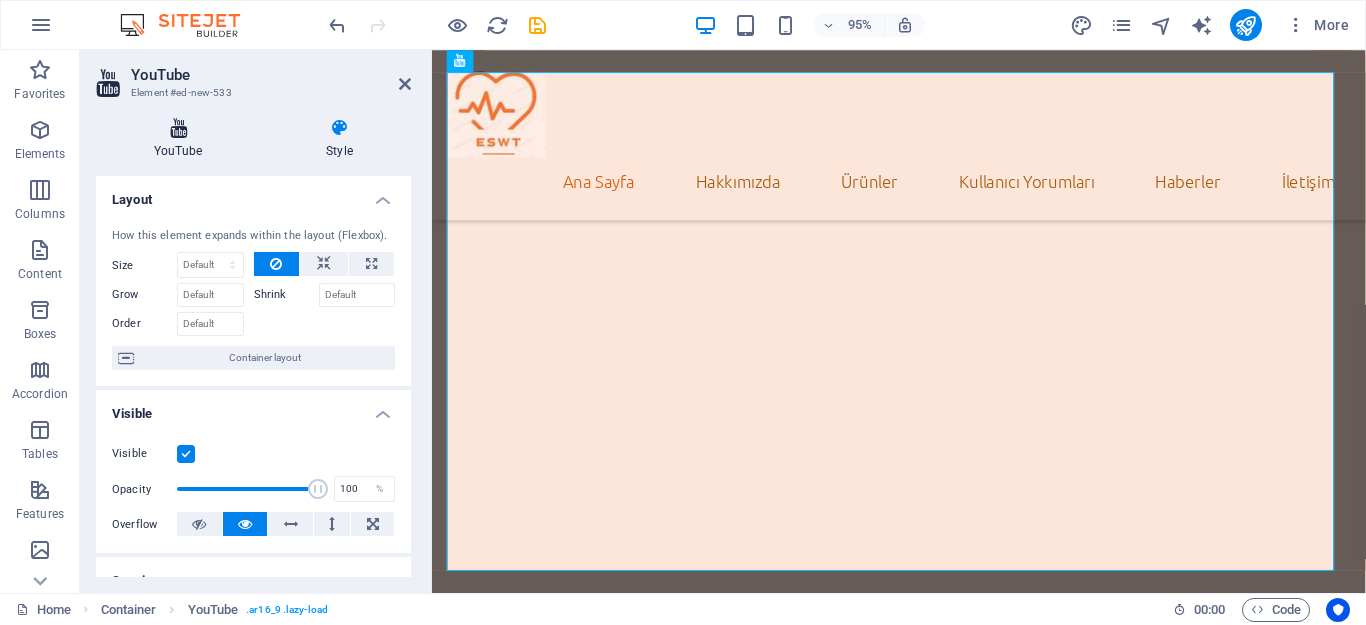 click at bounding box center [178, 128] 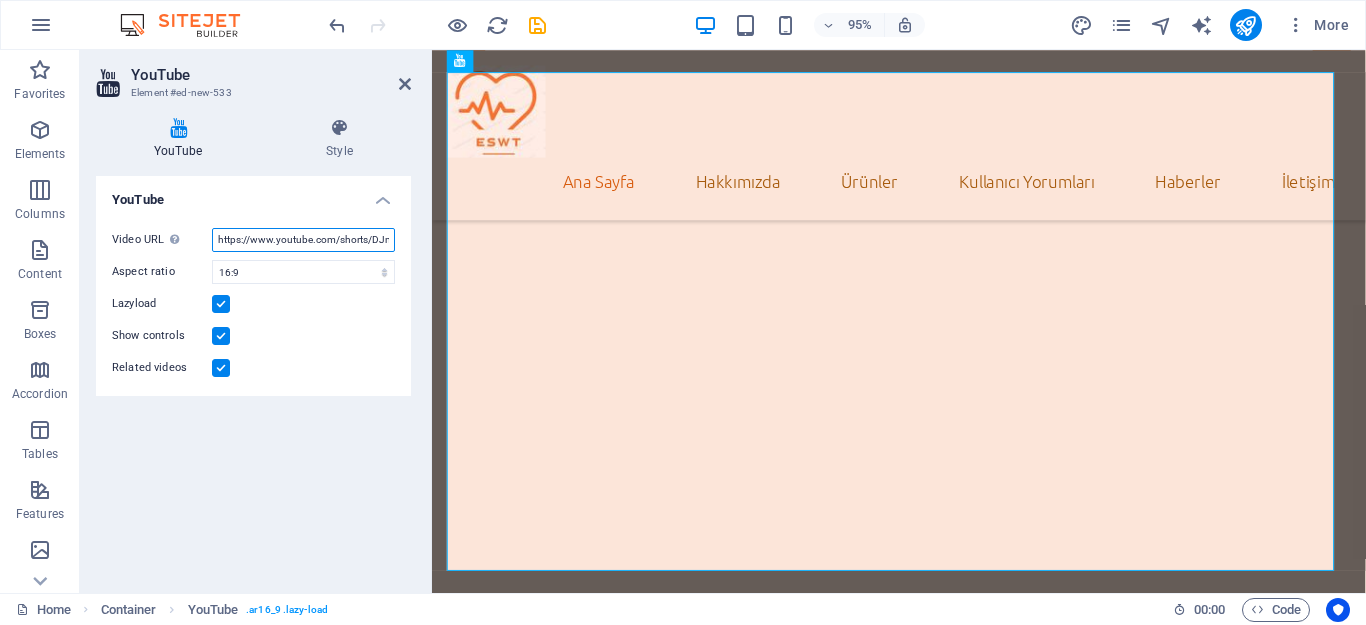 scroll, scrollTop: 0, scrollLeft: 59, axis: horizontal 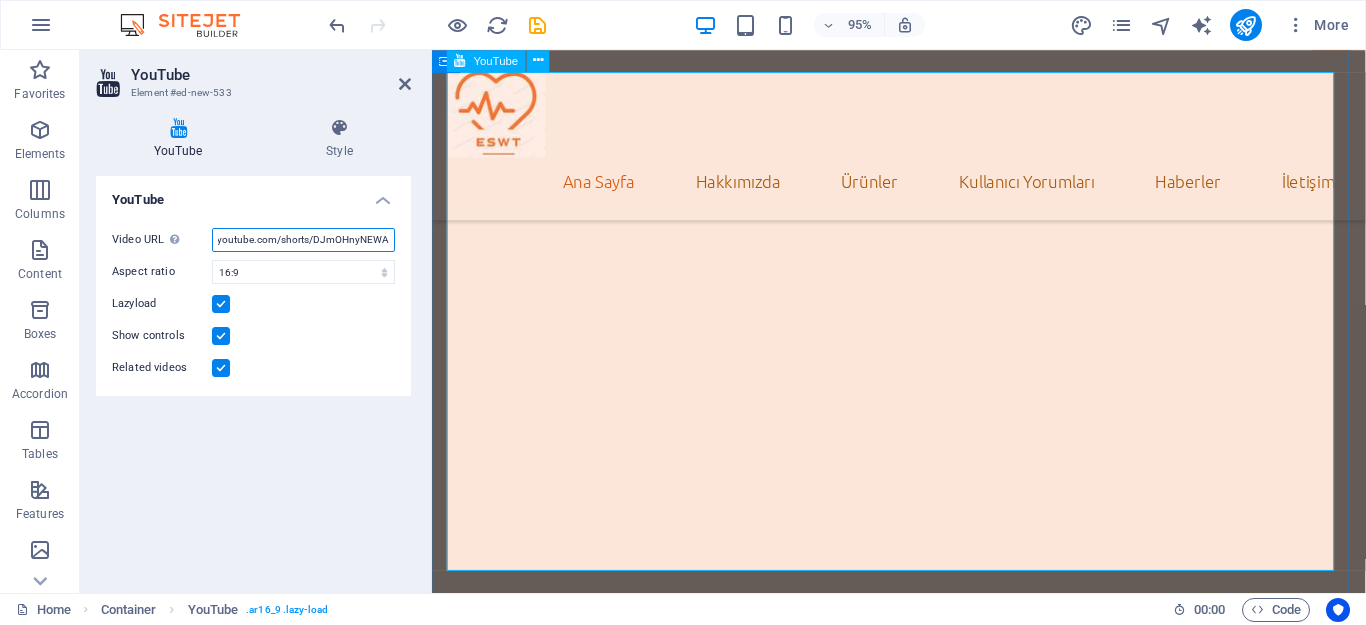 drag, startPoint x: 651, startPoint y: 290, endPoint x: 504, endPoint y: 296, distance: 147.12239 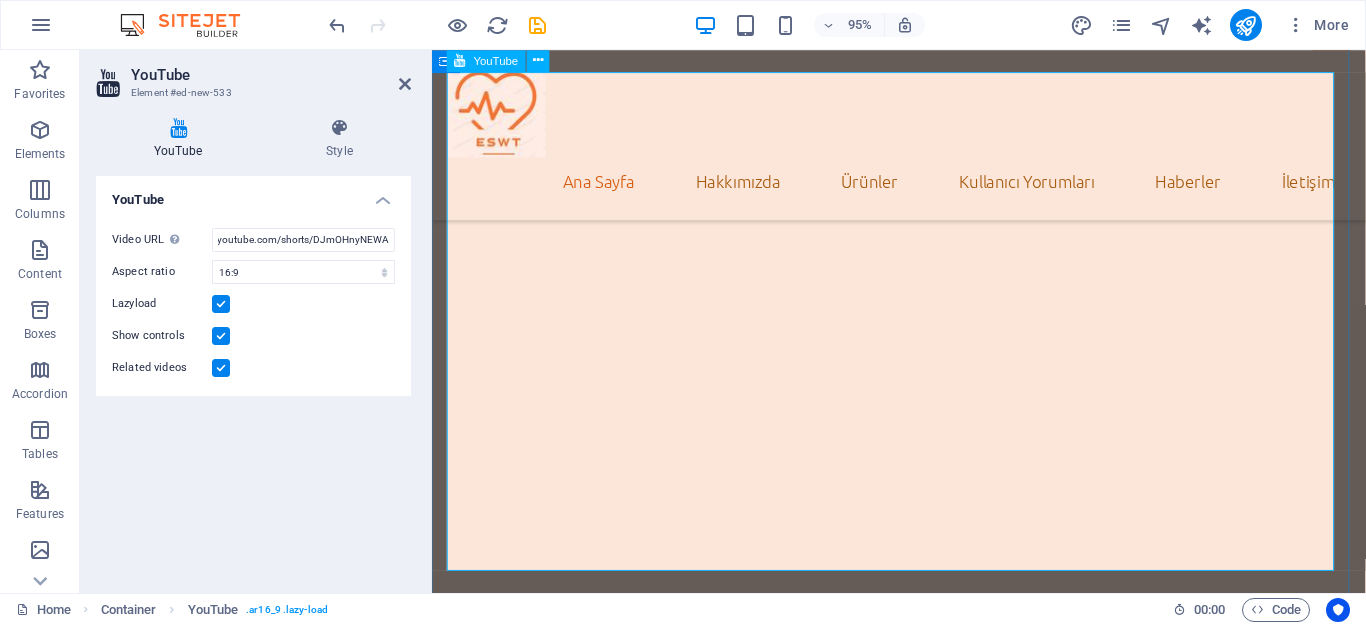 scroll, scrollTop: 0, scrollLeft: 0, axis: both 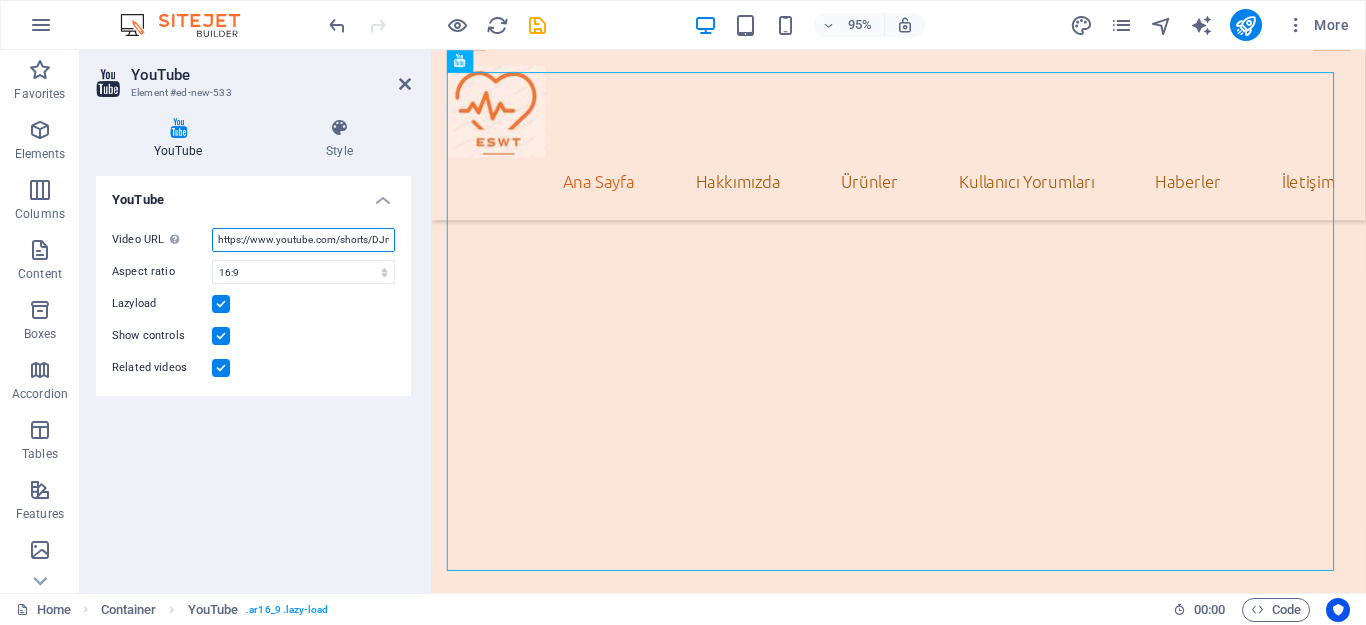 paste on "watch?v=jcoJP1uDDKc" 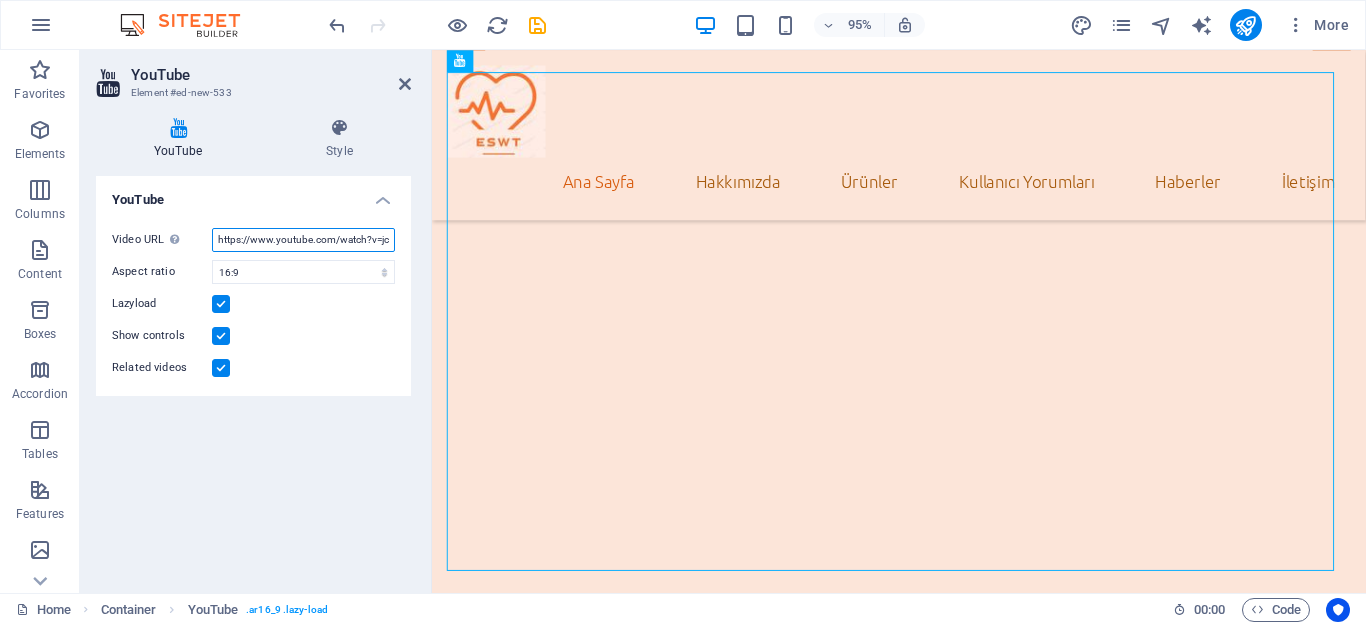 scroll, scrollTop: 0, scrollLeft: 55, axis: horizontal 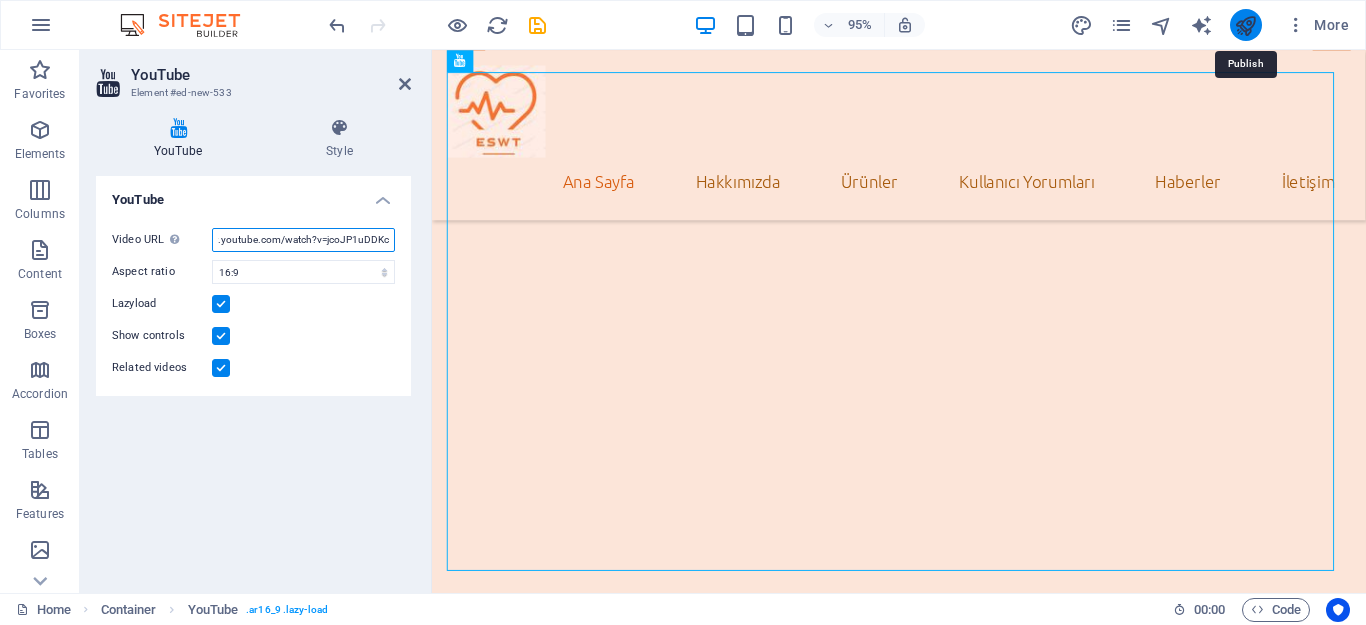type on "https://www.youtube.com/watch?v=jcoJP1uDDKc" 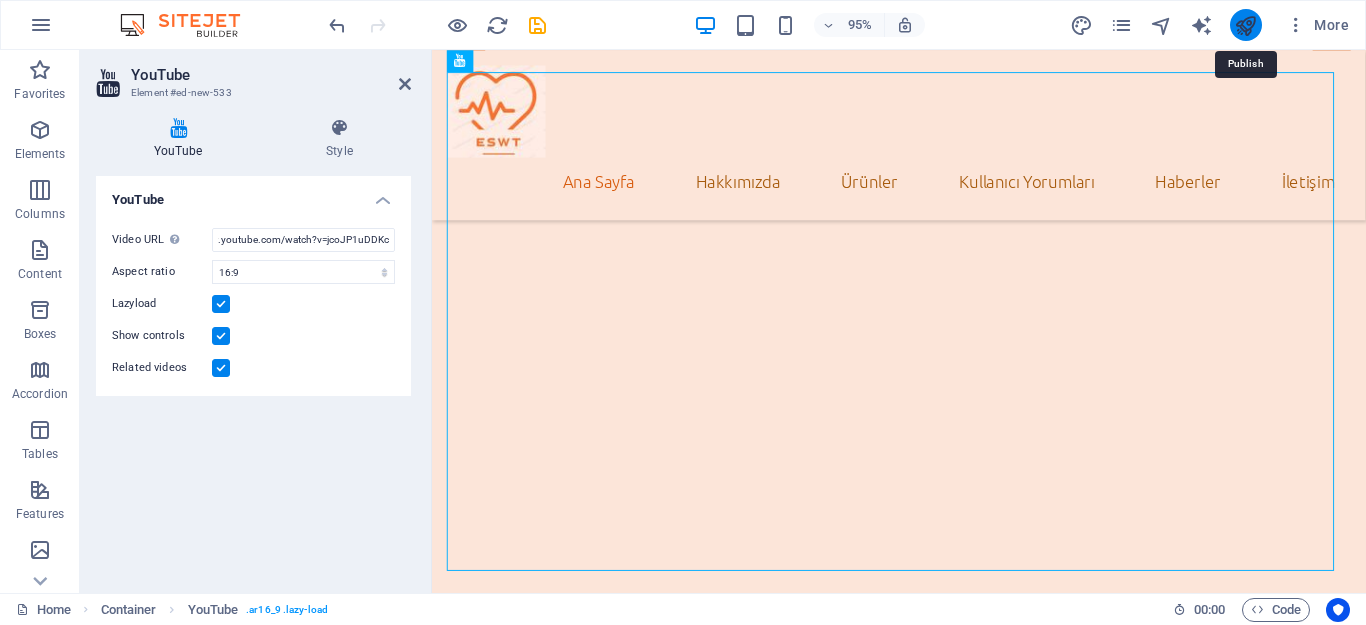 click at bounding box center [1245, 25] 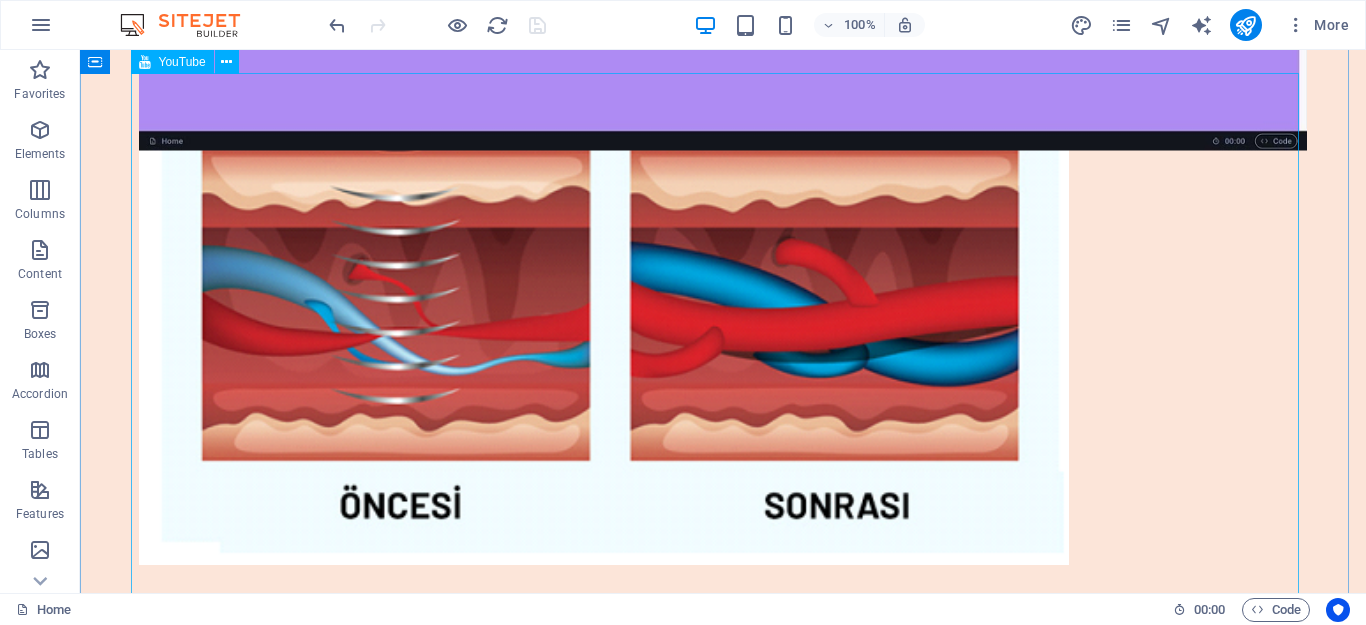 scroll, scrollTop: 0, scrollLeft: 0, axis: both 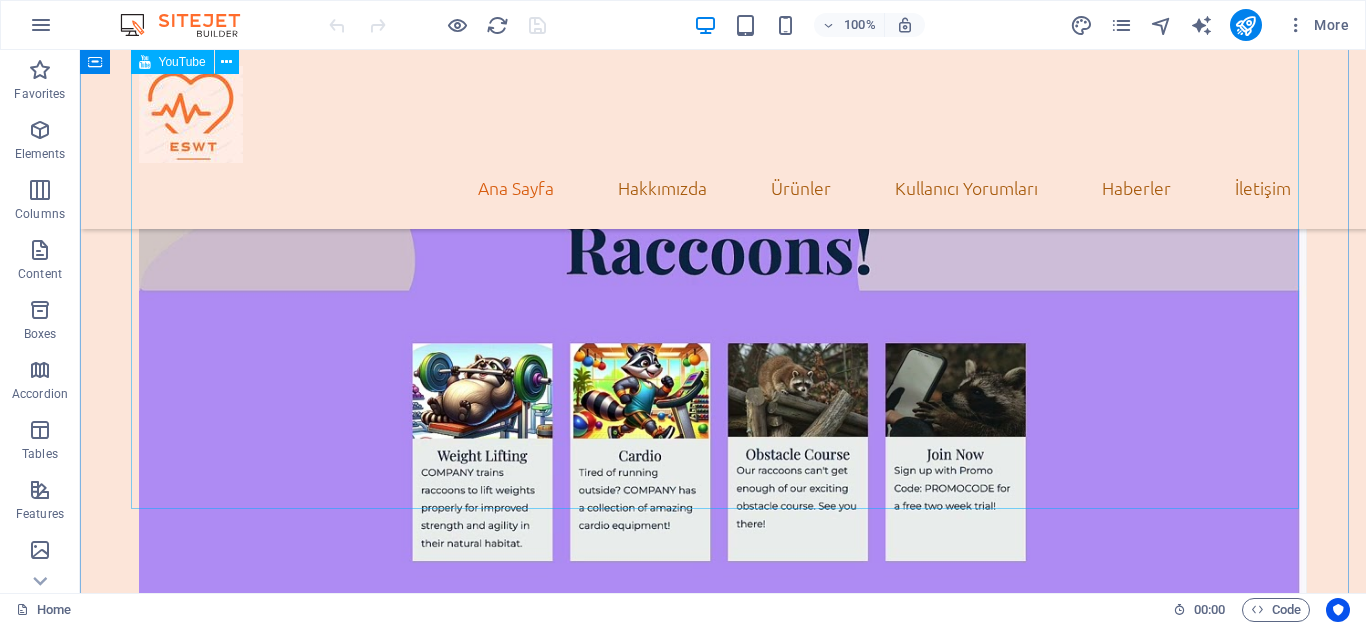 click at bounding box center (723, 351) 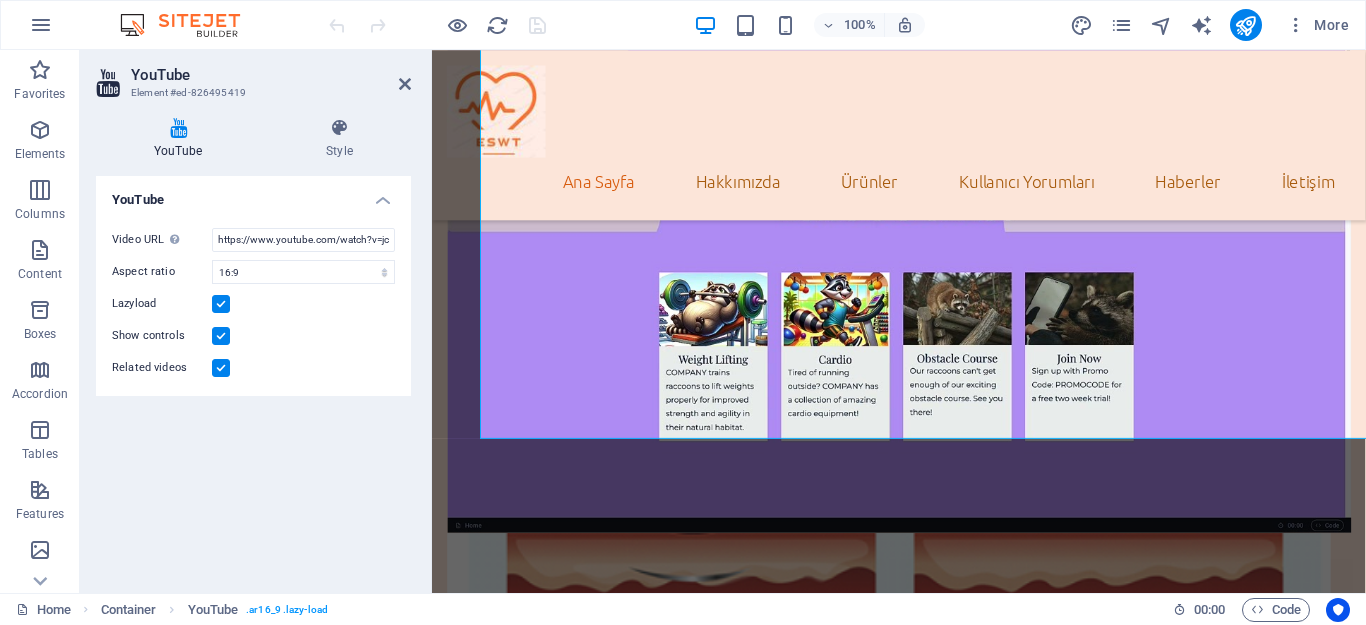 scroll, scrollTop: 521, scrollLeft: 0, axis: vertical 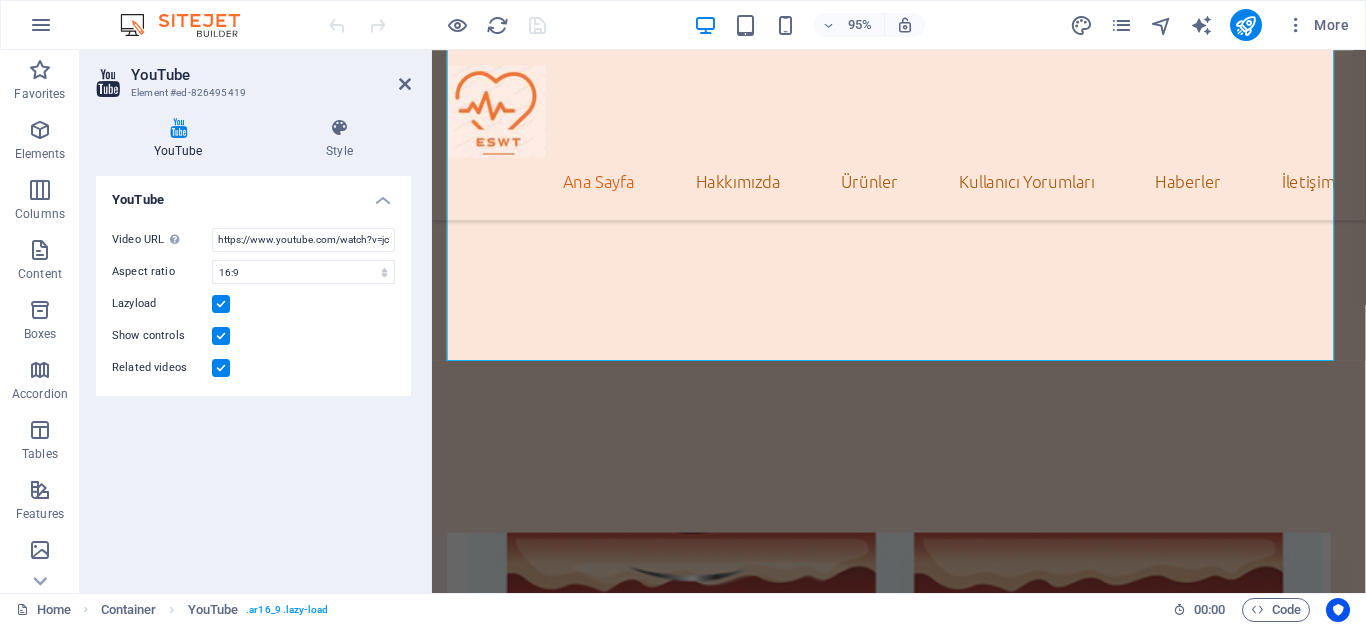 click at bounding box center (221, 368) 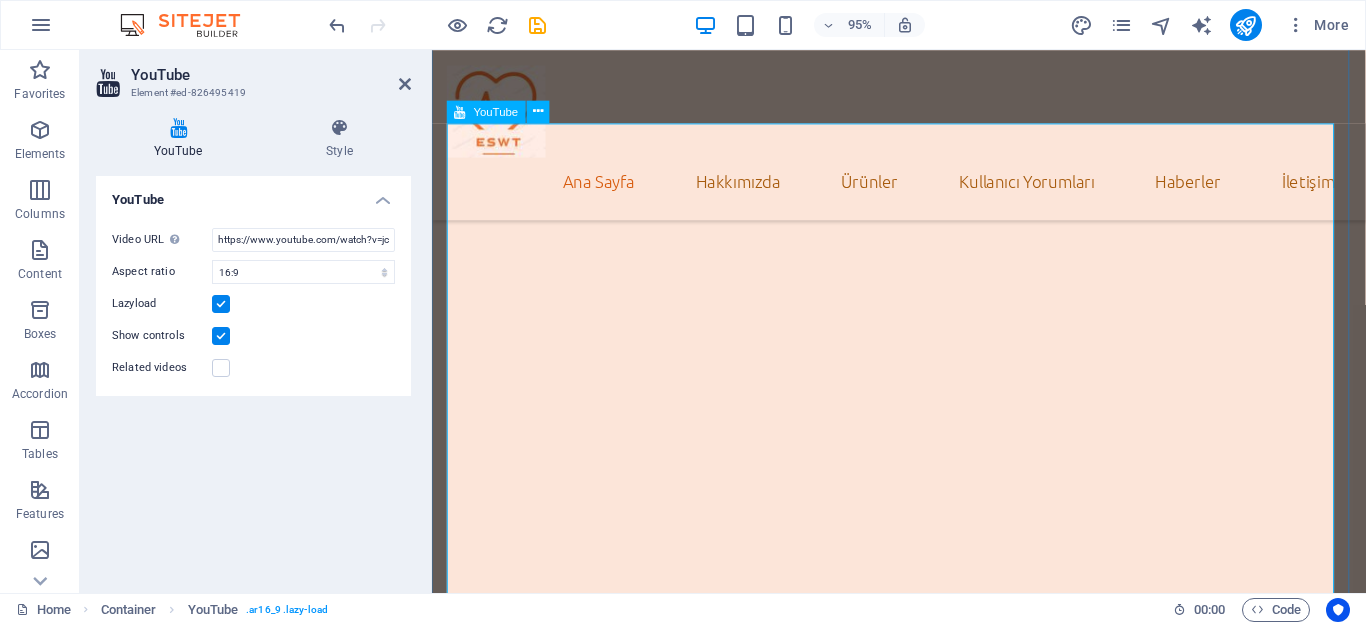 scroll, scrollTop: 321, scrollLeft: 0, axis: vertical 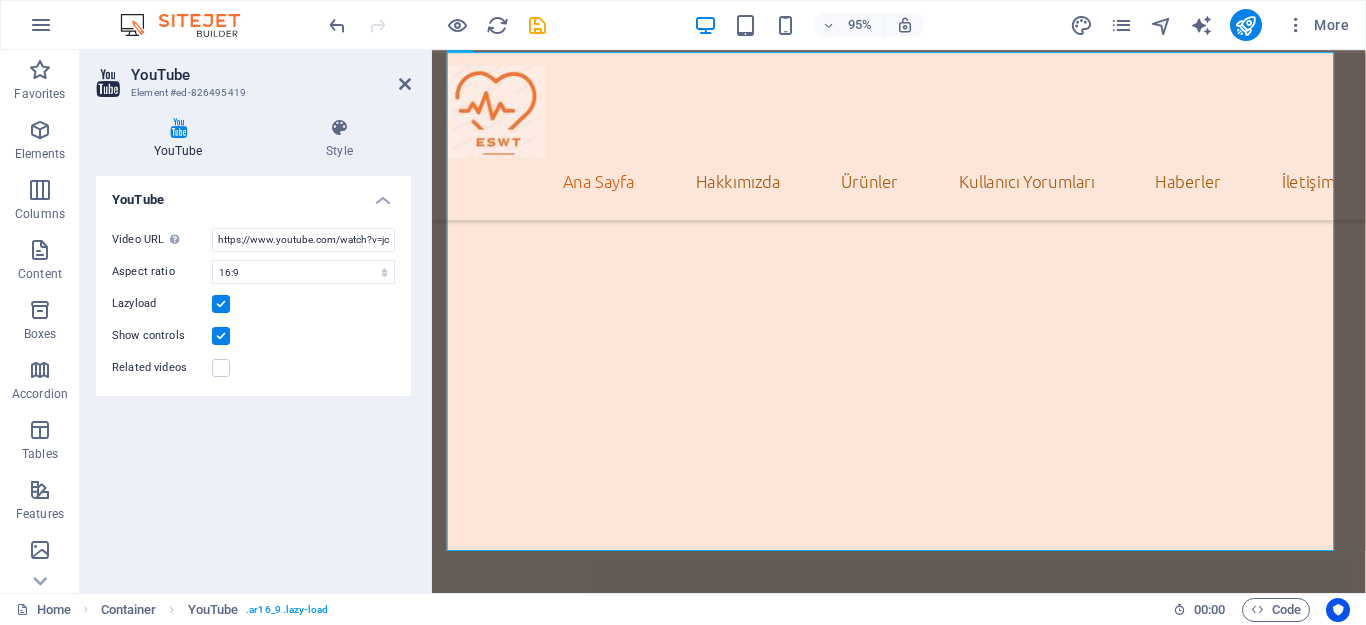 click at bounding box center [221, 336] 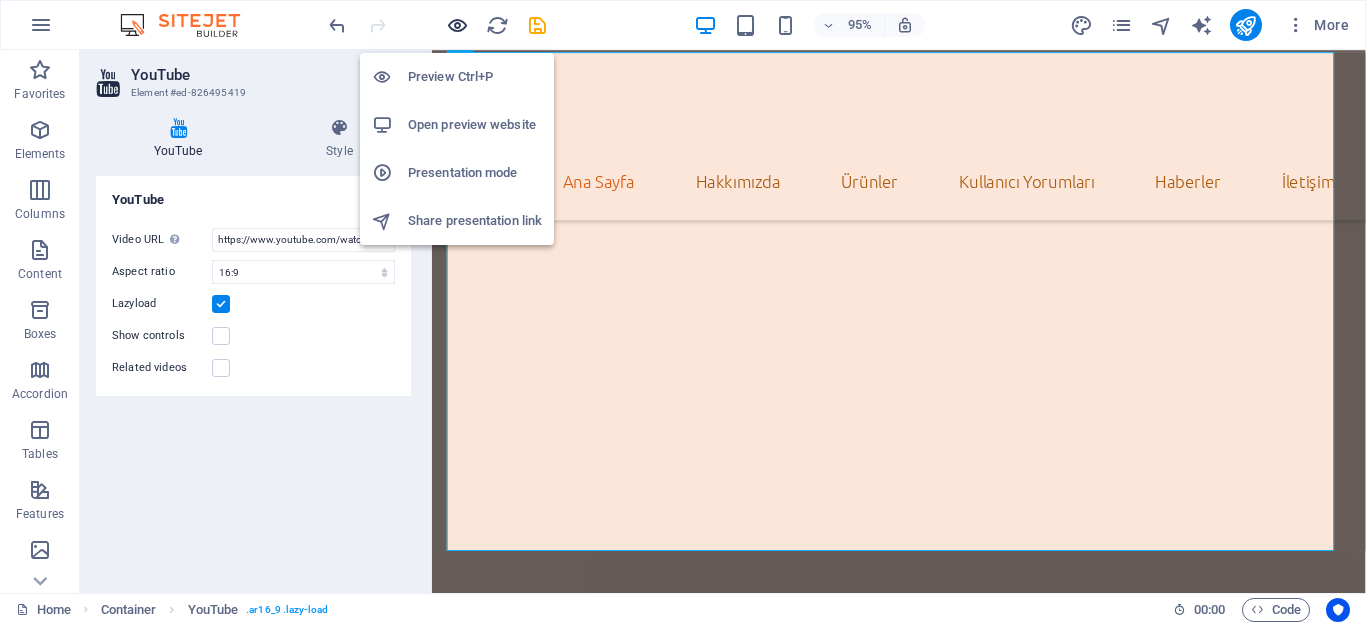 click at bounding box center (457, 25) 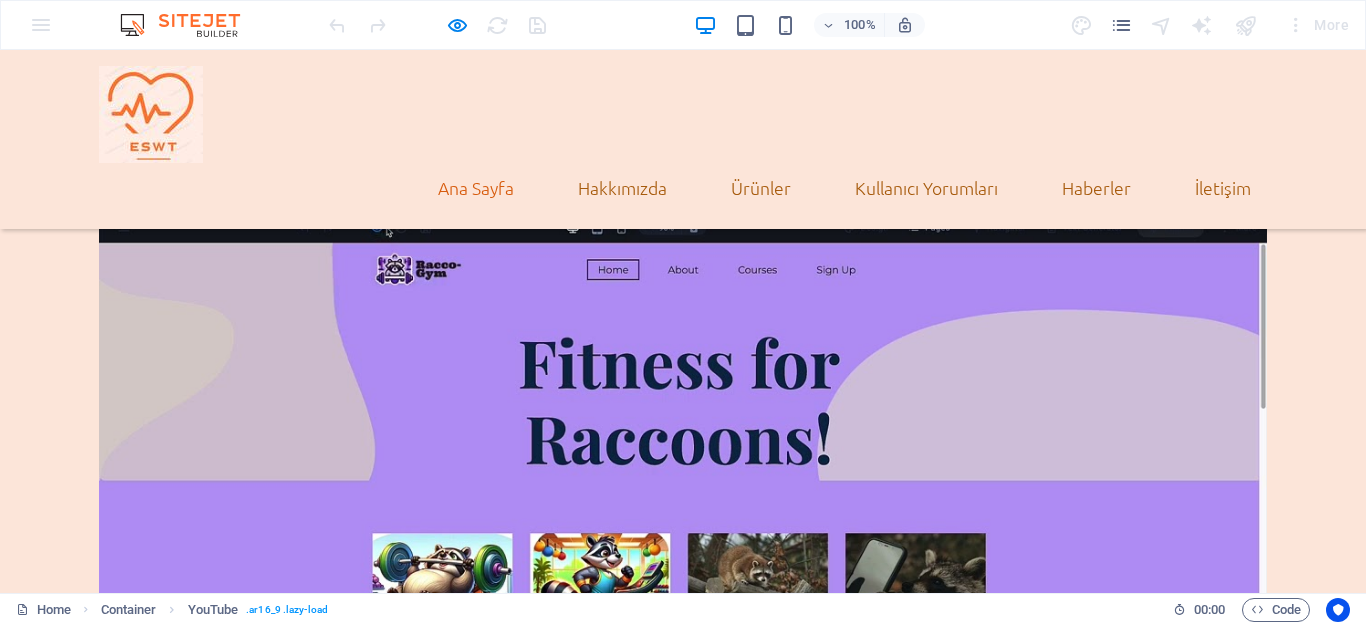 scroll, scrollTop: 271, scrollLeft: 0, axis: vertical 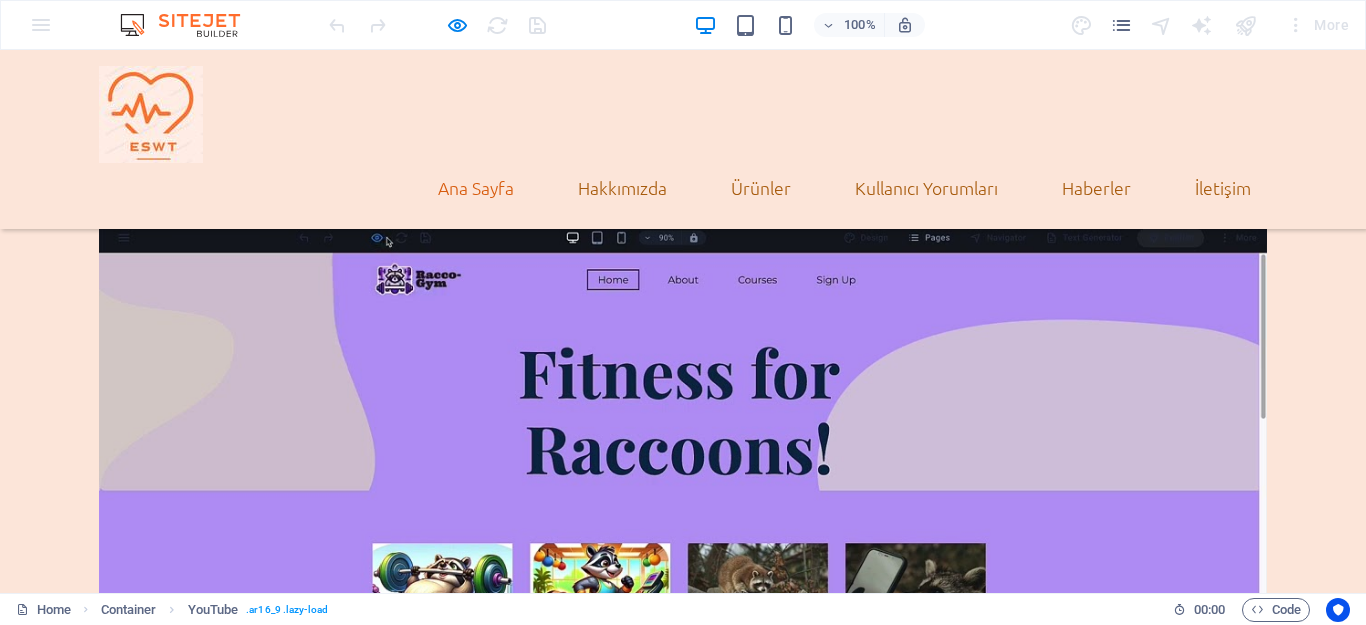 click at bounding box center [683, 551] 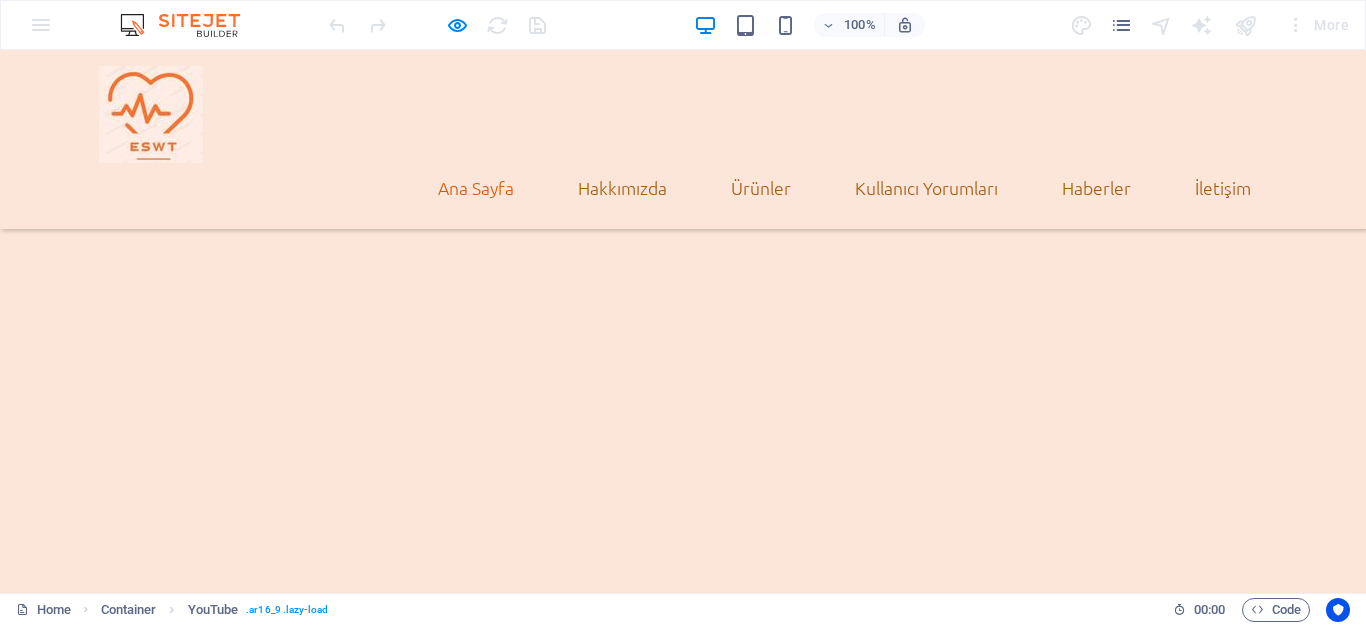 scroll, scrollTop: 173, scrollLeft: 0, axis: vertical 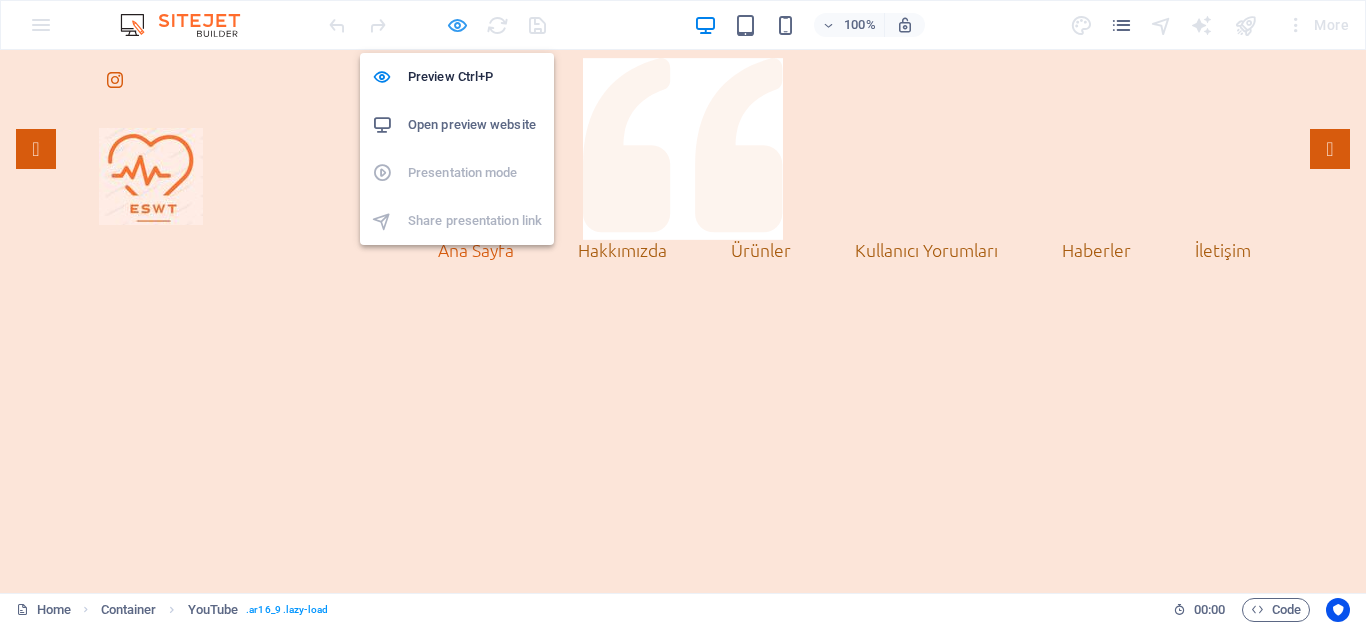 click at bounding box center (457, 25) 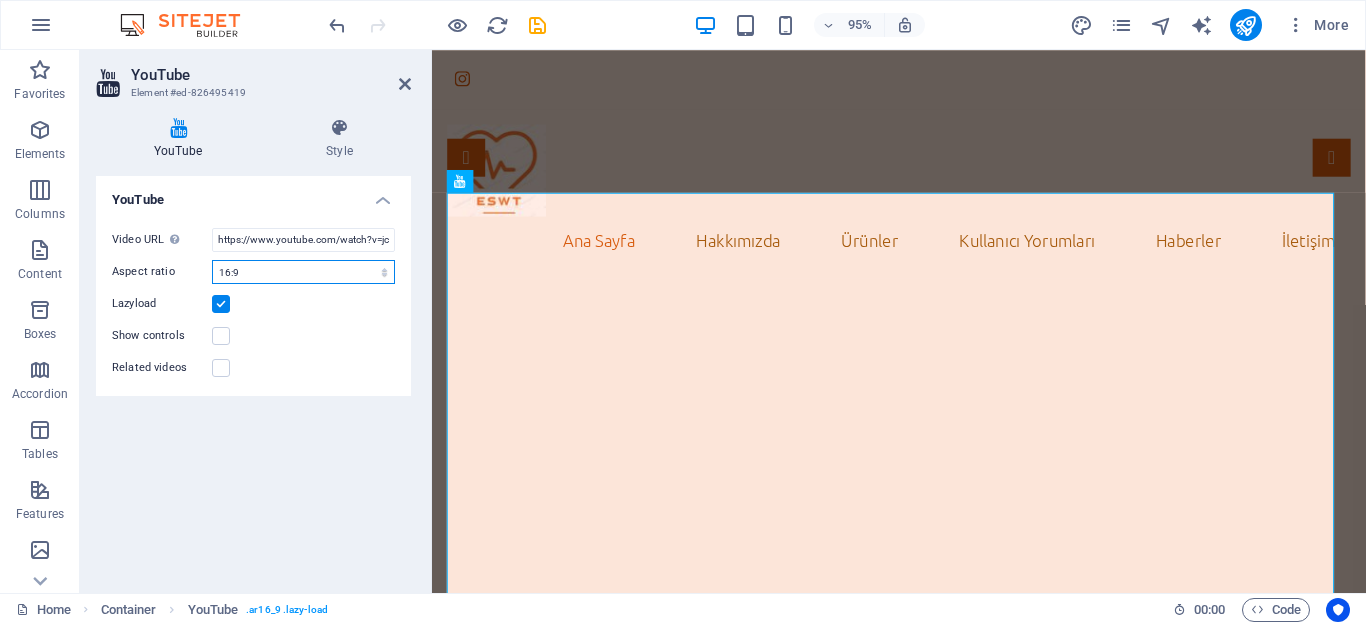 click on "16:10 16:9 4:3 2:1 1:1" at bounding box center (303, 272) 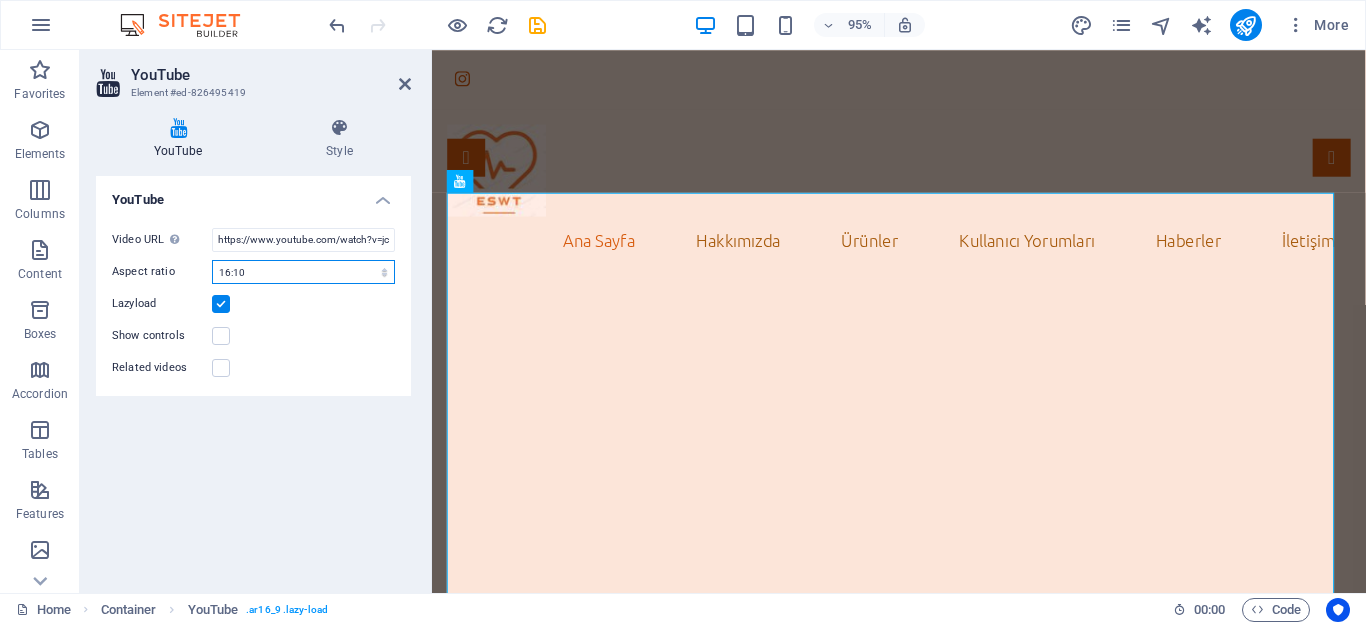 click on "16:10 16:9 4:3 2:1 1:1" at bounding box center [303, 272] 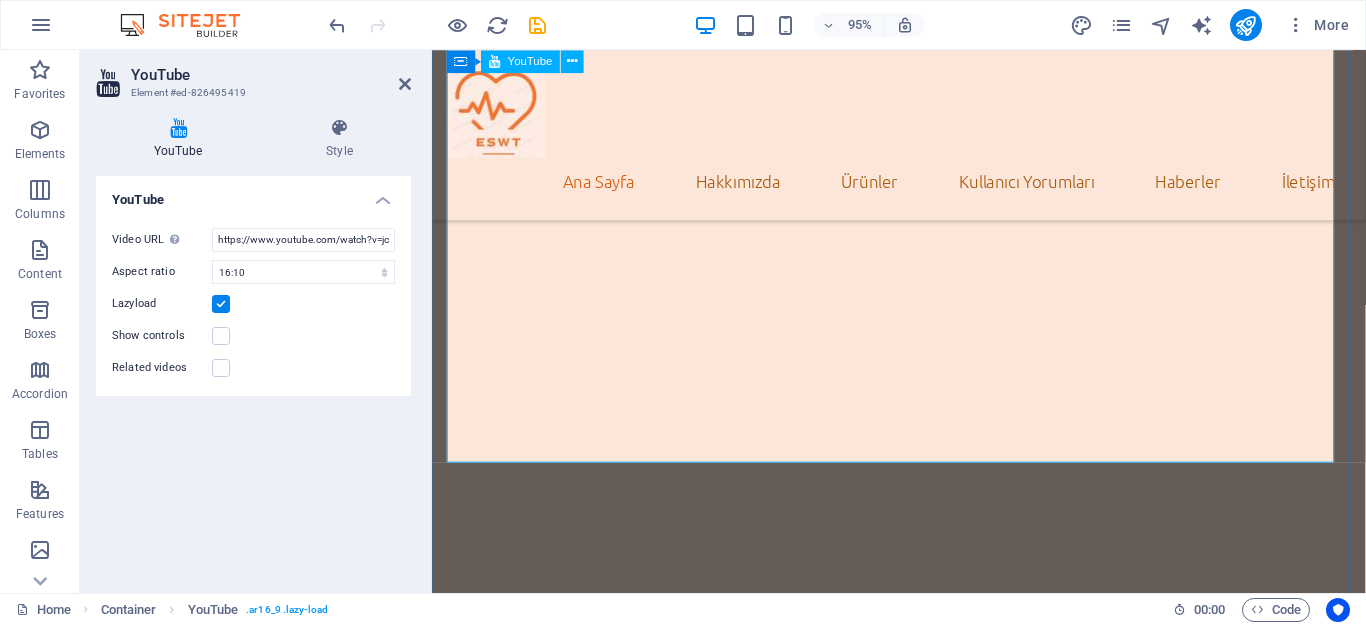 scroll, scrollTop: 473, scrollLeft: 0, axis: vertical 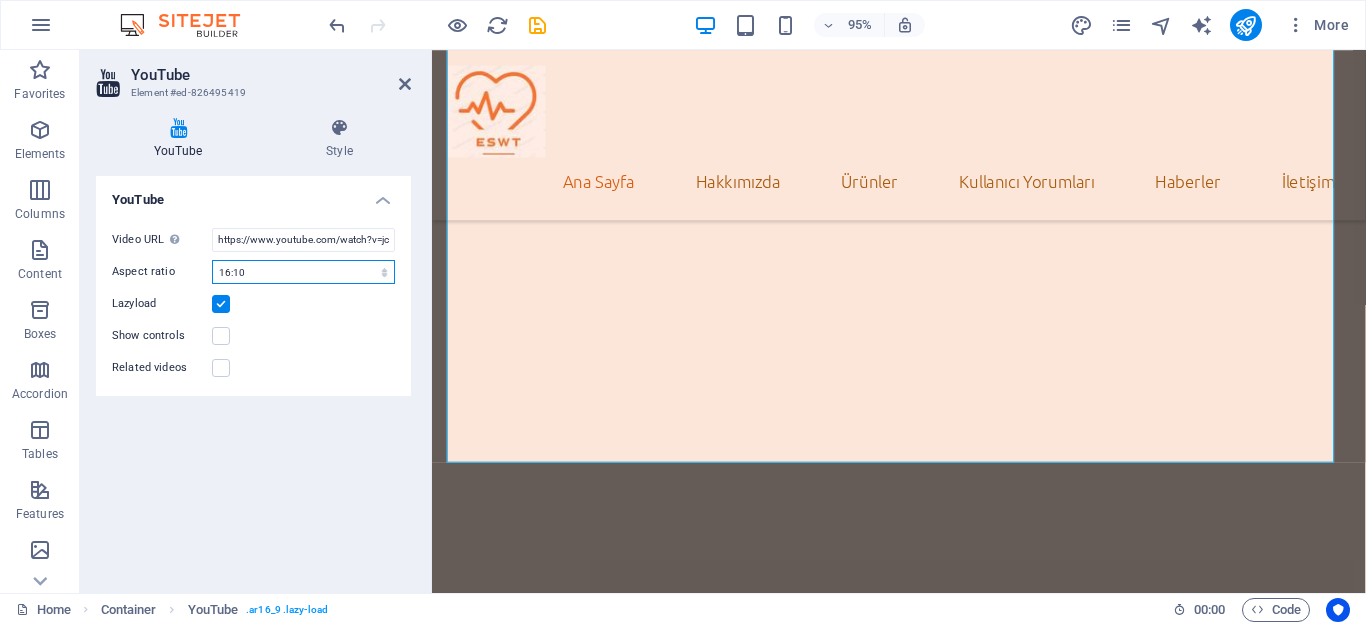 click on "16:10 16:9 4:3 2:1 1:1" at bounding box center [303, 272] 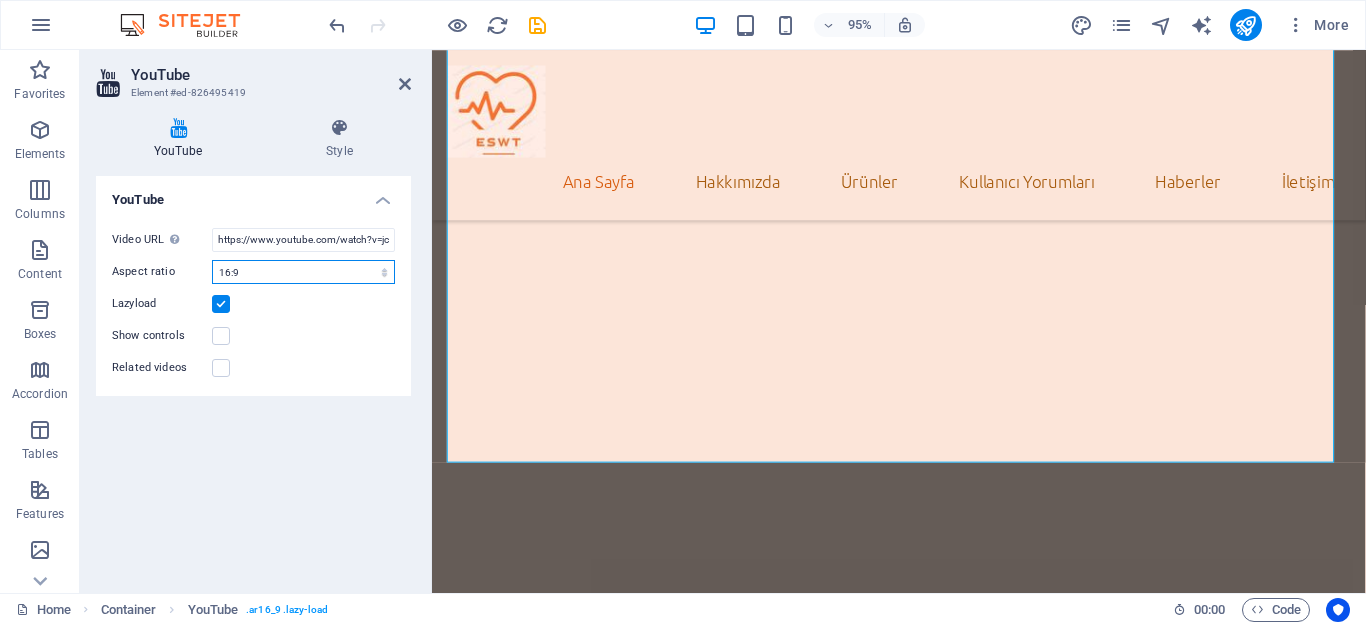 click on "16:10 16:9 4:3 2:1 1:1" at bounding box center [303, 272] 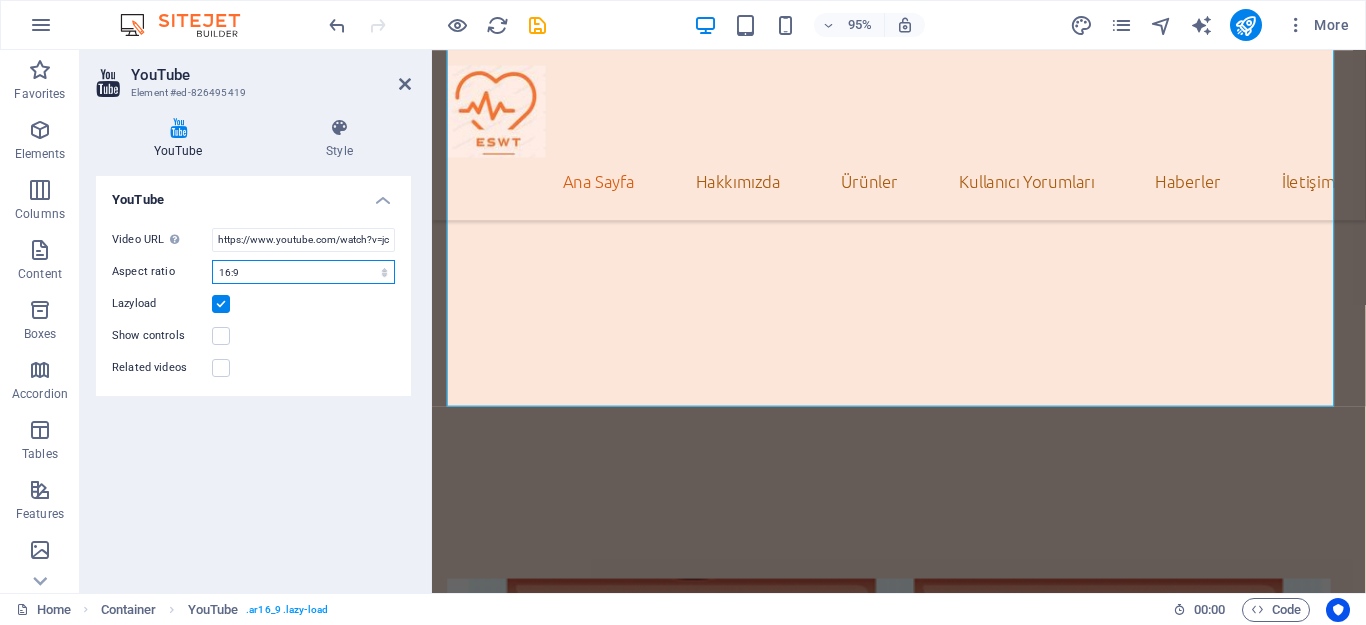 click on "16:10 16:9 4:3 2:1 1:1" at bounding box center (303, 272) 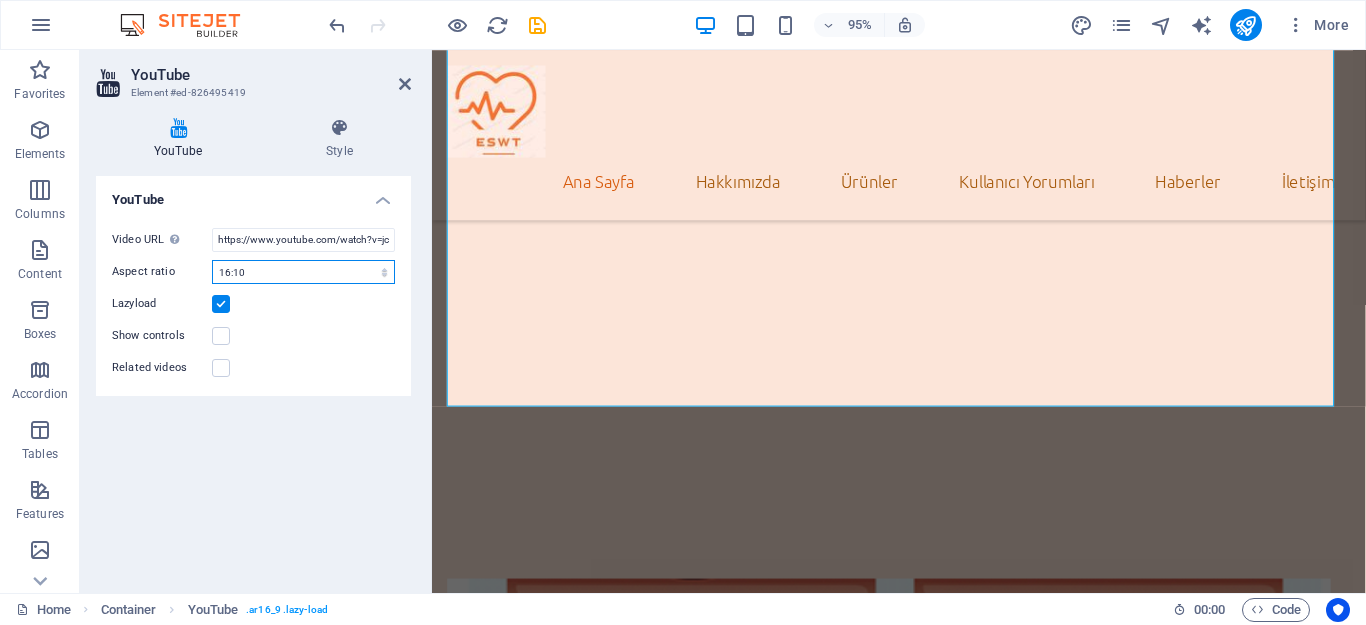 click on "16:10 16:9 4:3 2:1 1:1" at bounding box center [303, 272] 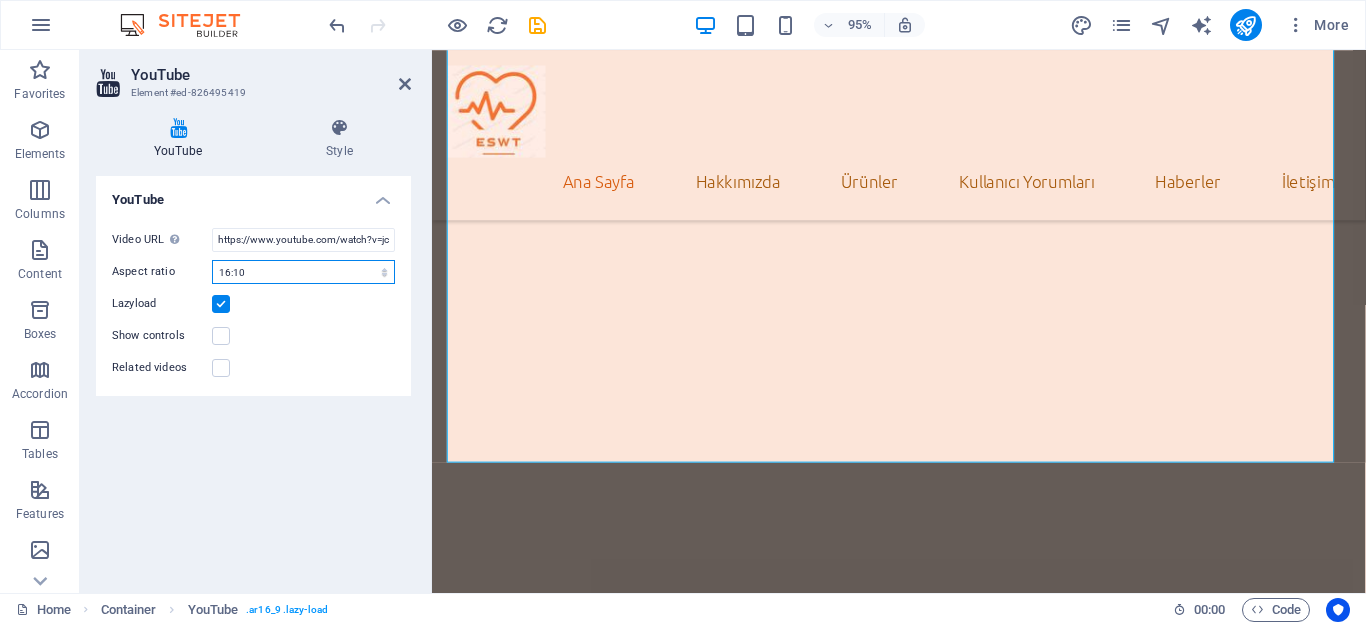 click on "16:10 16:9 4:3 2:1 1:1" at bounding box center (303, 272) 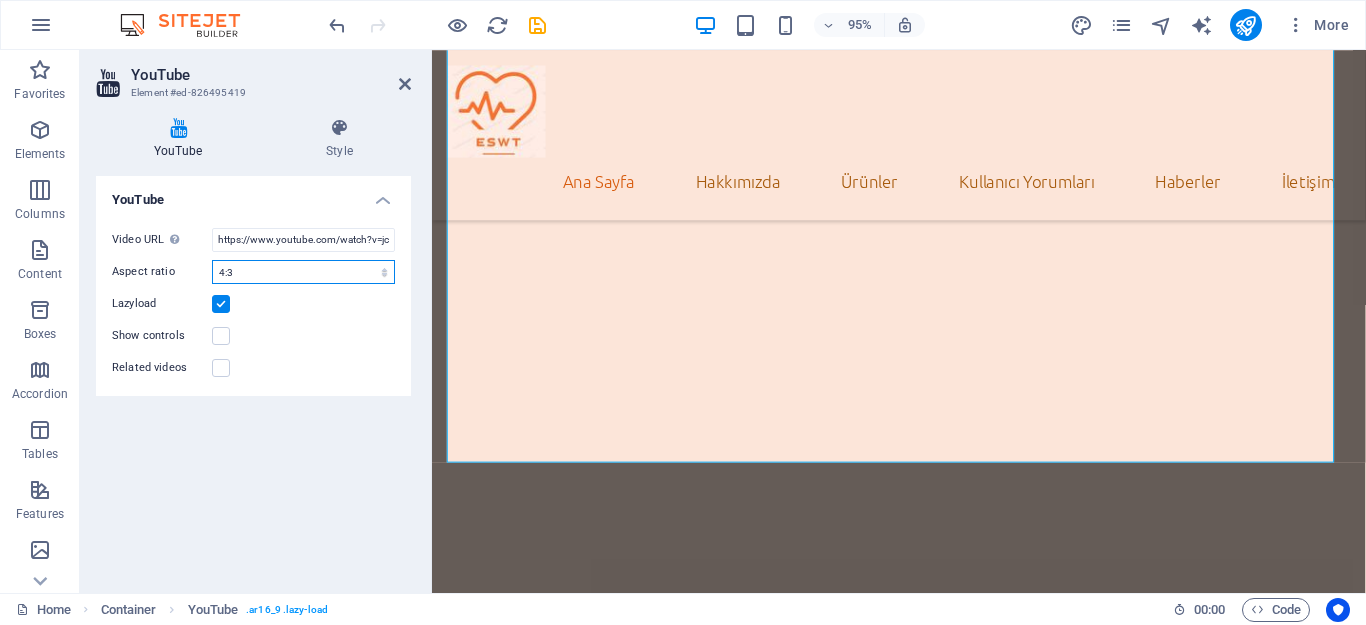click on "16:10 16:9 4:3 2:1 1:1" at bounding box center (303, 272) 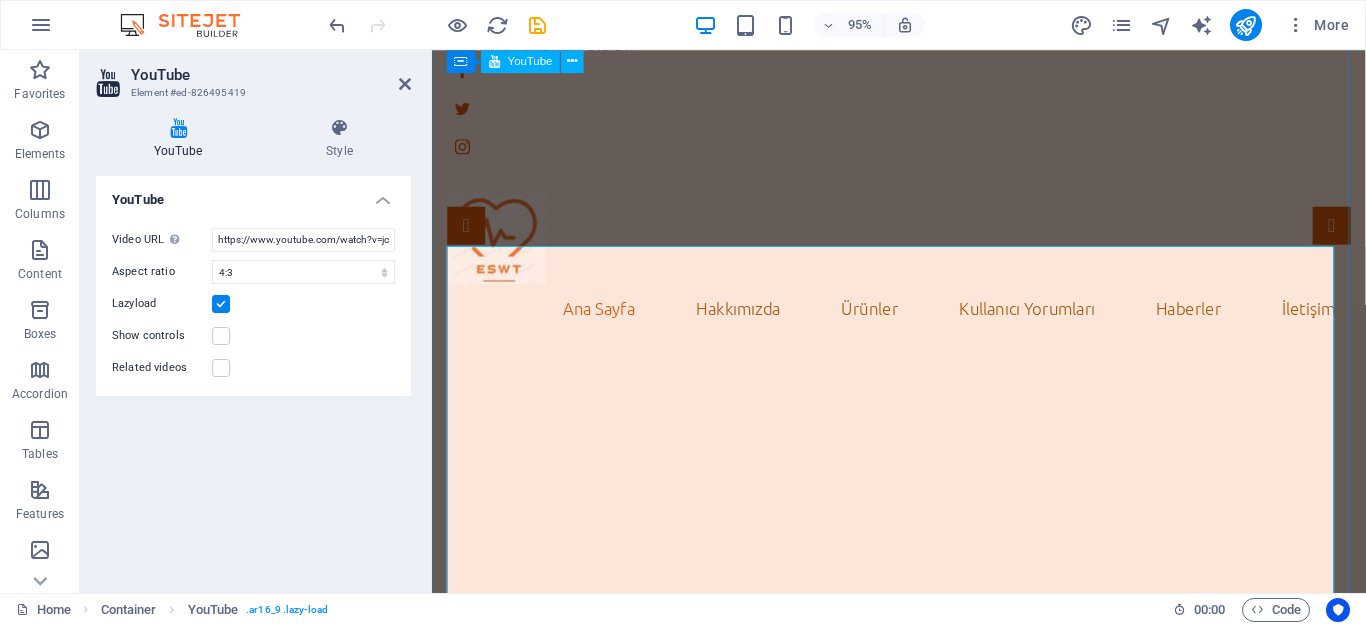 scroll, scrollTop: 73, scrollLeft: 0, axis: vertical 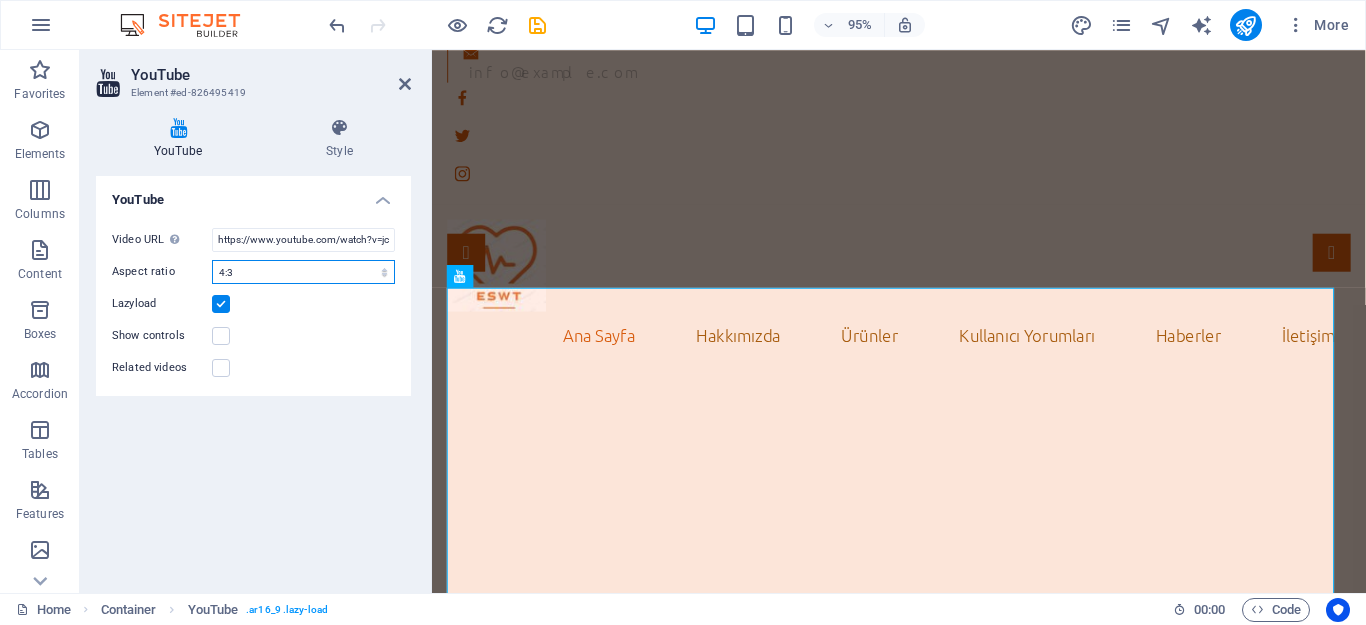 click on "16:10 16:9 4:3 2:1 1:1" at bounding box center [303, 272] 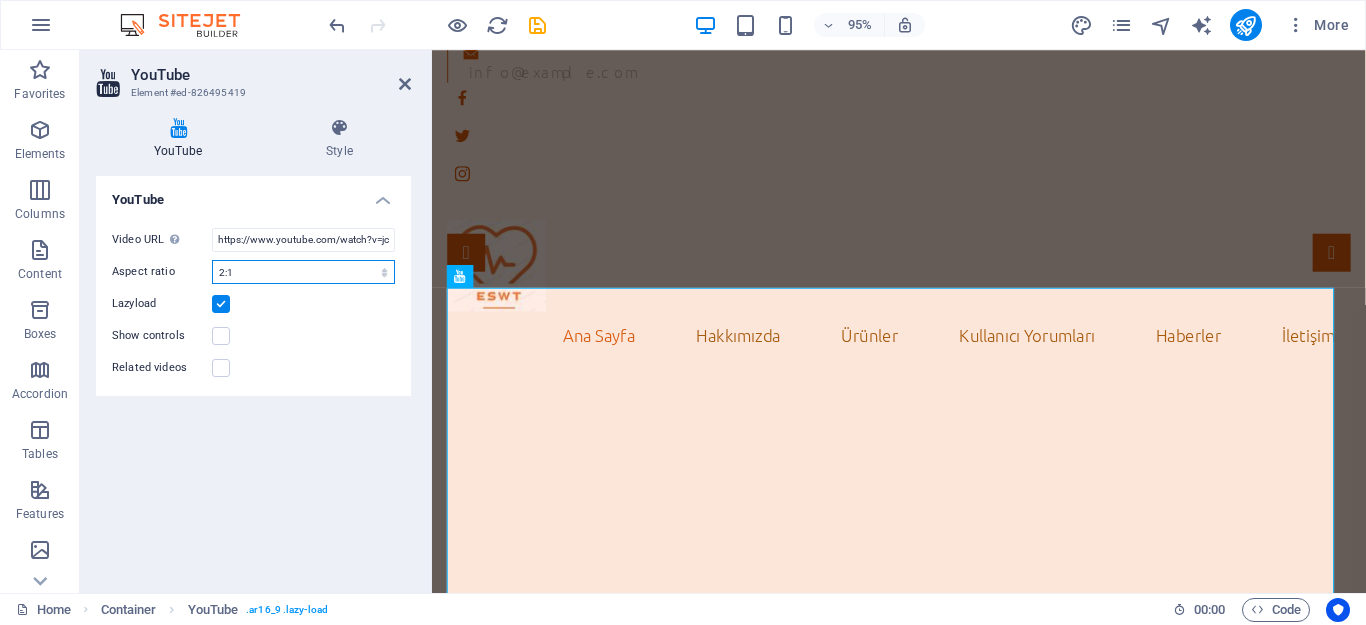 click on "16:10 16:9 4:3 2:1 1:1" at bounding box center [303, 272] 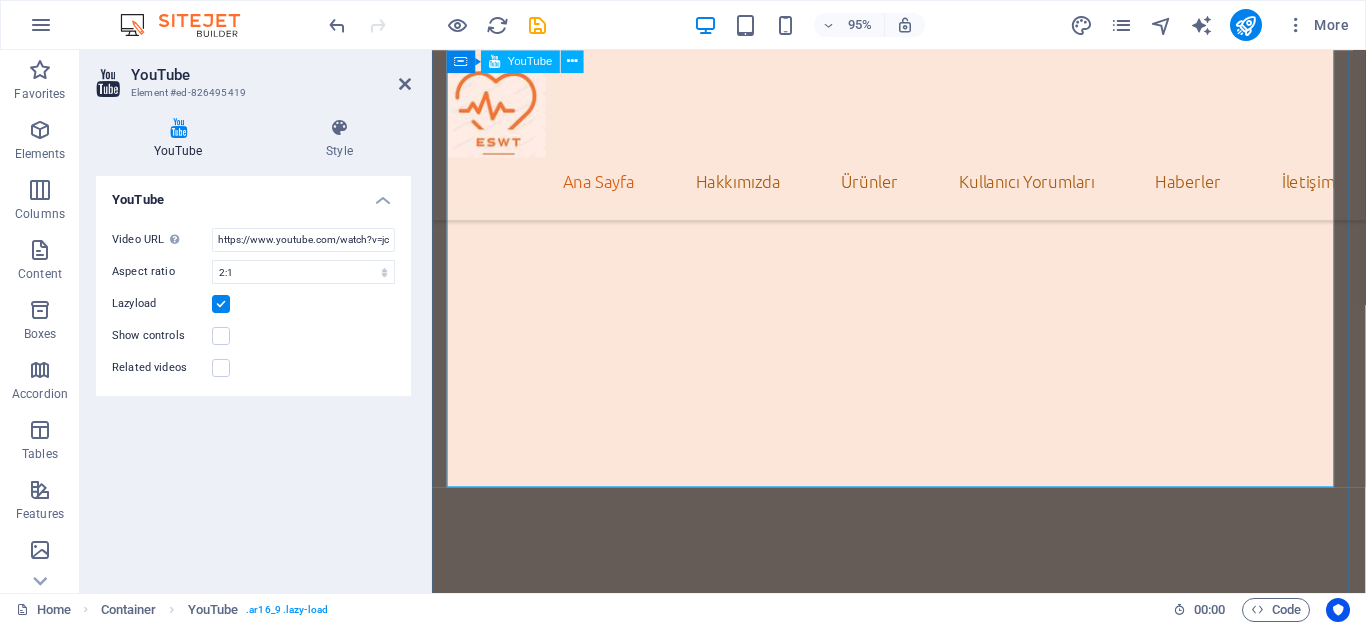 scroll, scrollTop: 273, scrollLeft: 0, axis: vertical 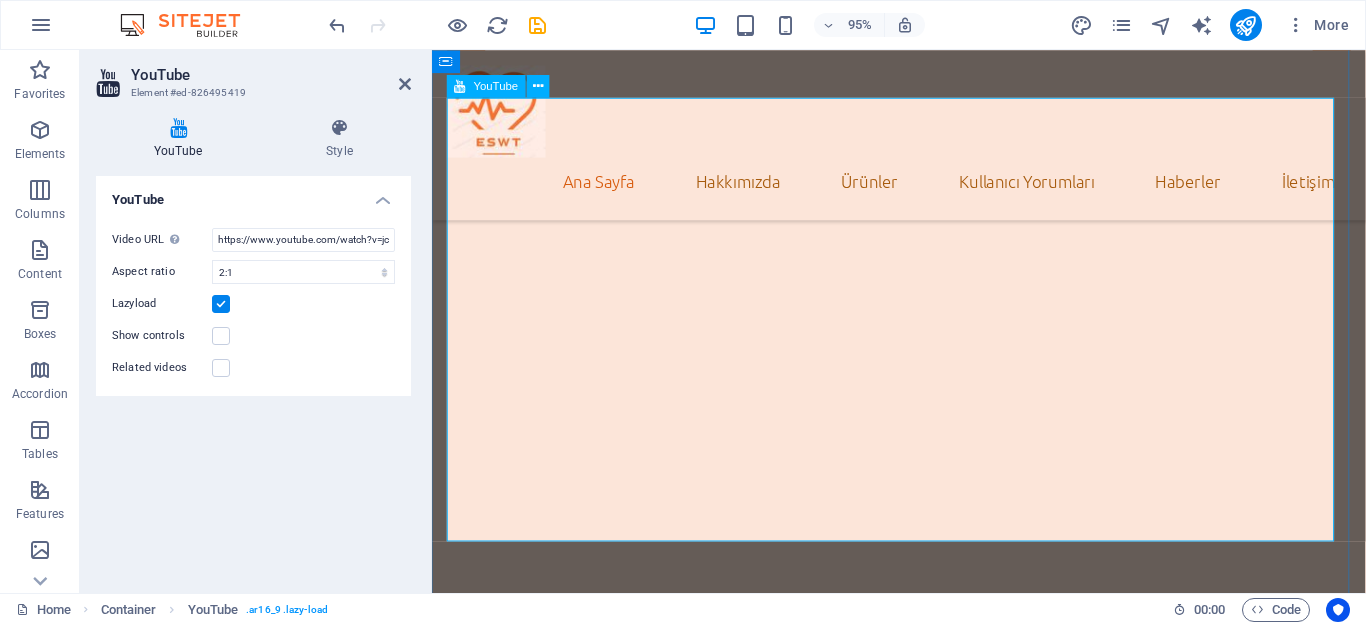 click at bounding box center (923, 509) 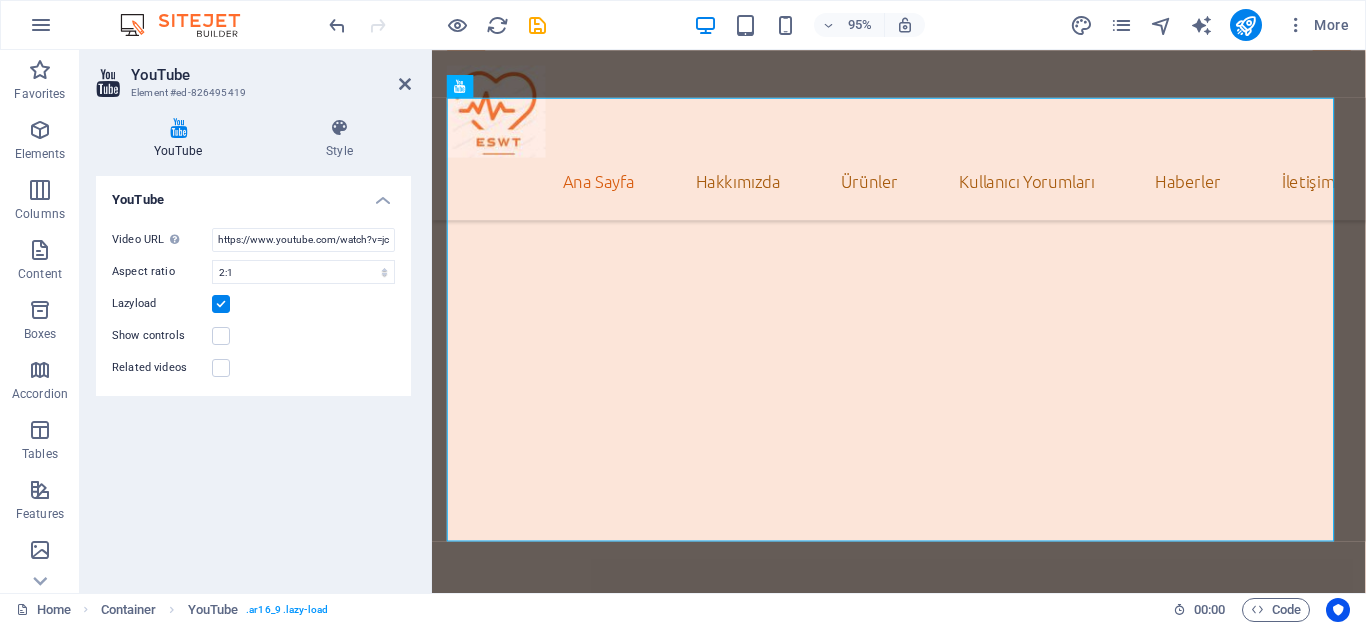 click at bounding box center [221, 304] 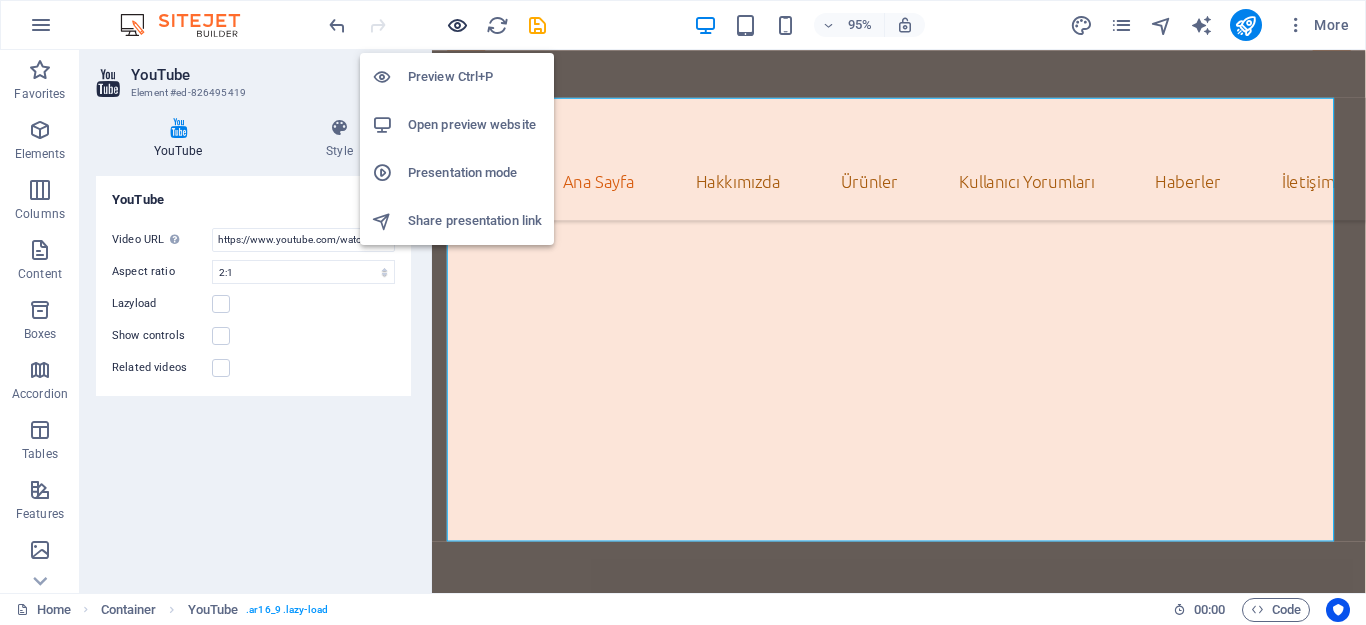 click at bounding box center (457, 25) 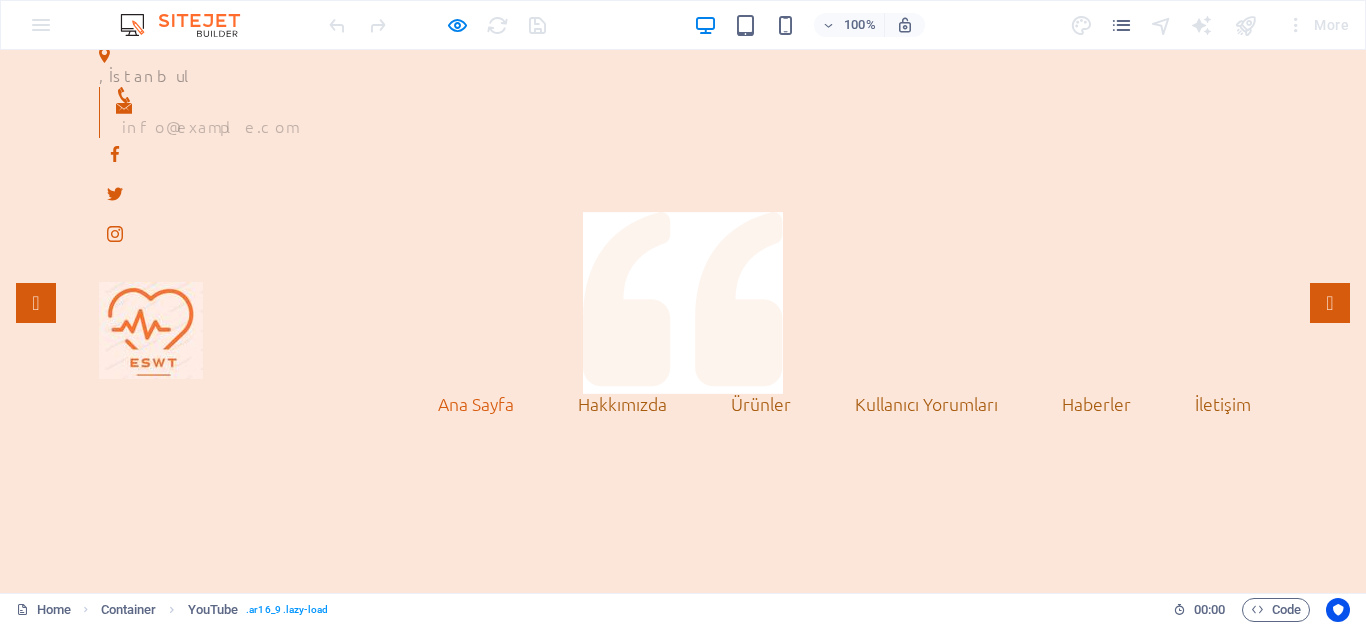 scroll, scrollTop: 0, scrollLeft: 0, axis: both 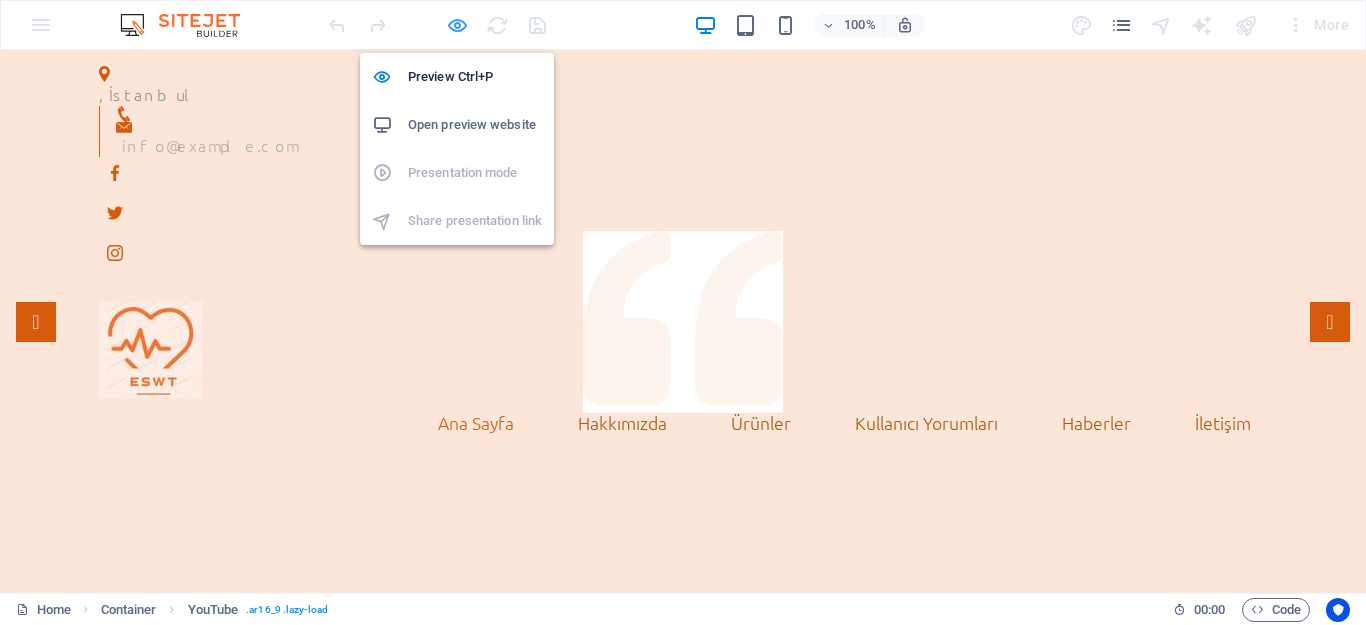 click at bounding box center (457, 25) 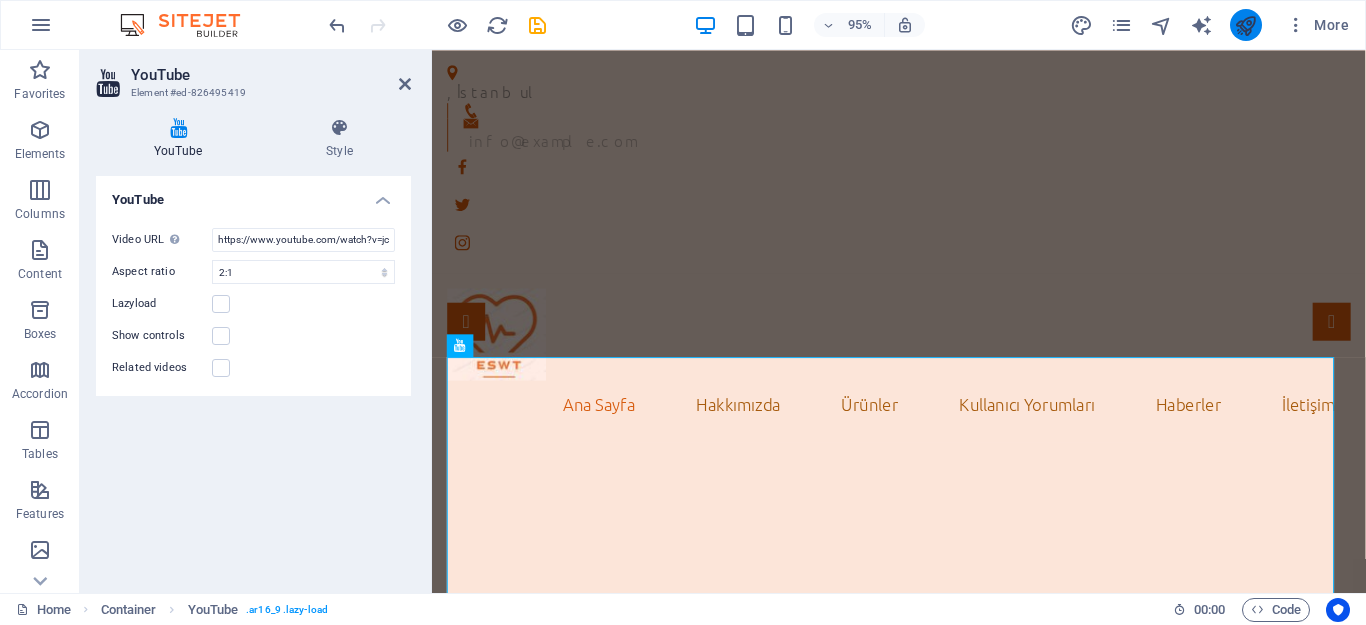 click at bounding box center (1246, 25) 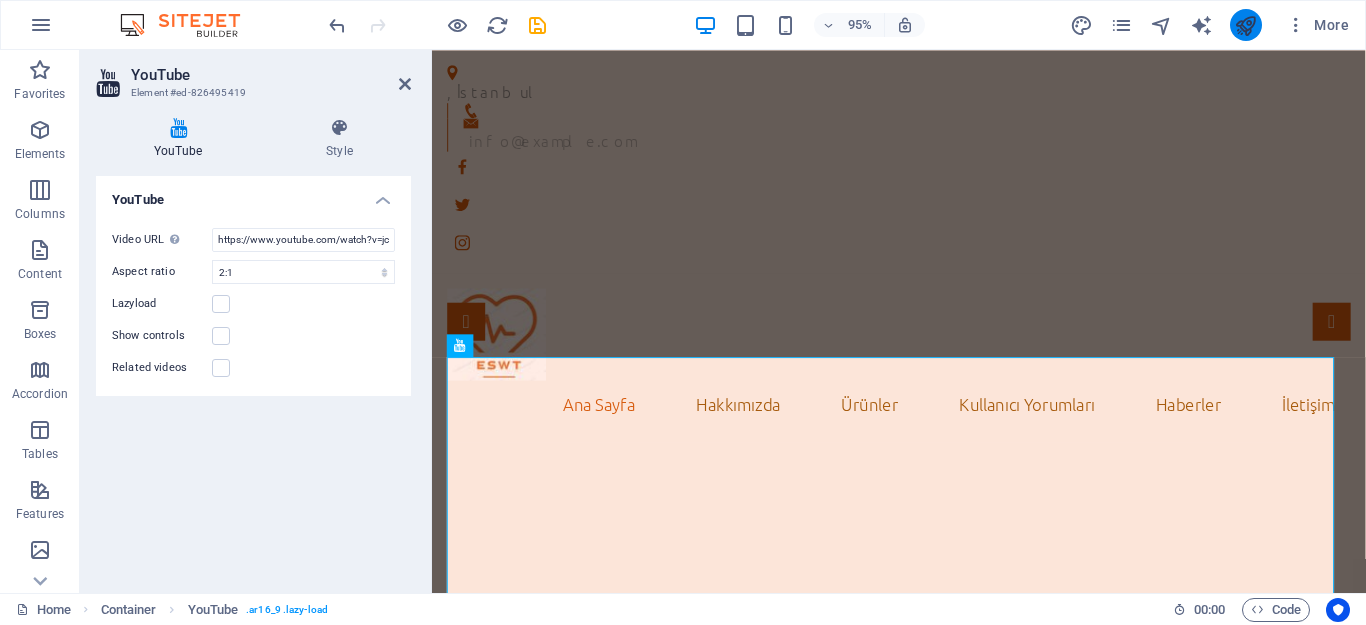 select on "ar2_1" 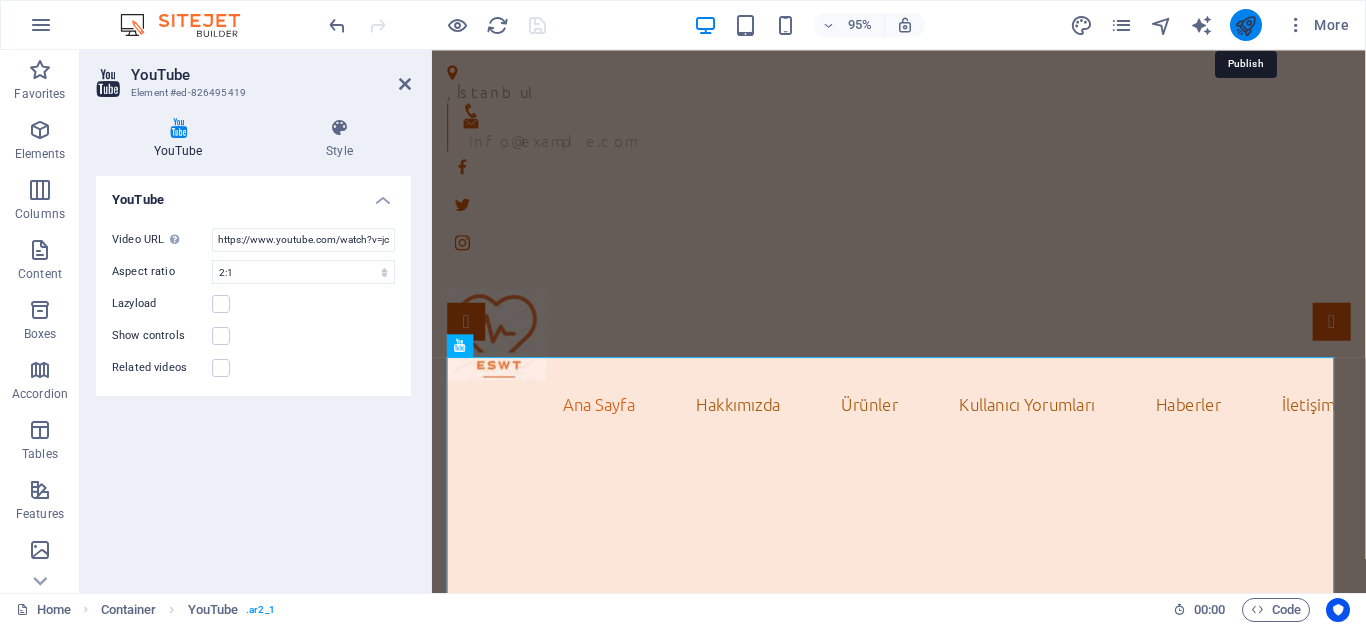 click at bounding box center (1245, 25) 